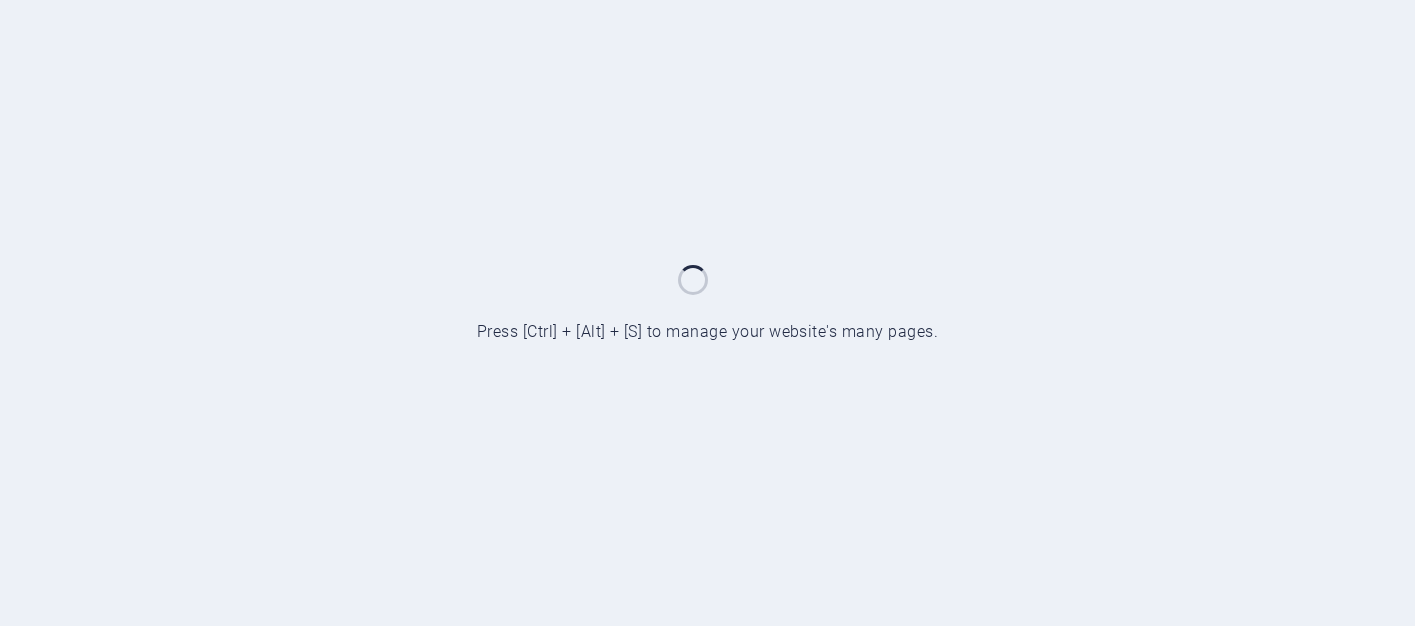 scroll, scrollTop: 0, scrollLeft: 0, axis: both 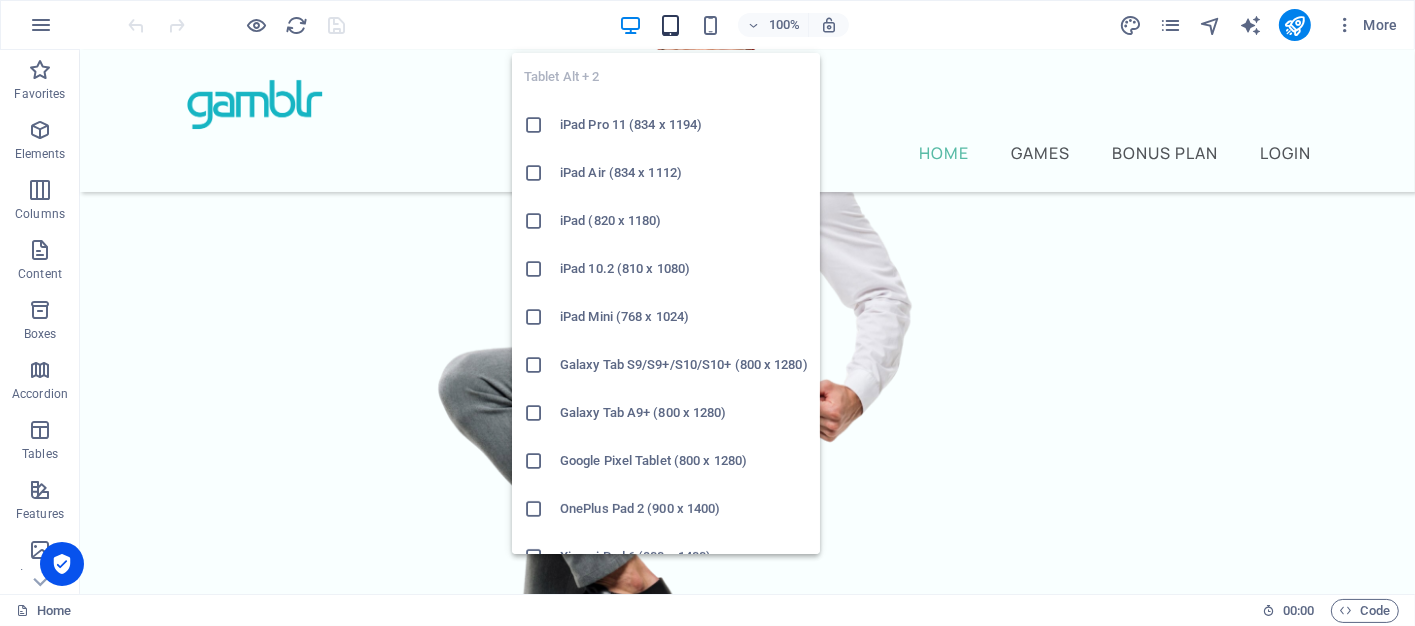 click at bounding box center [670, 25] 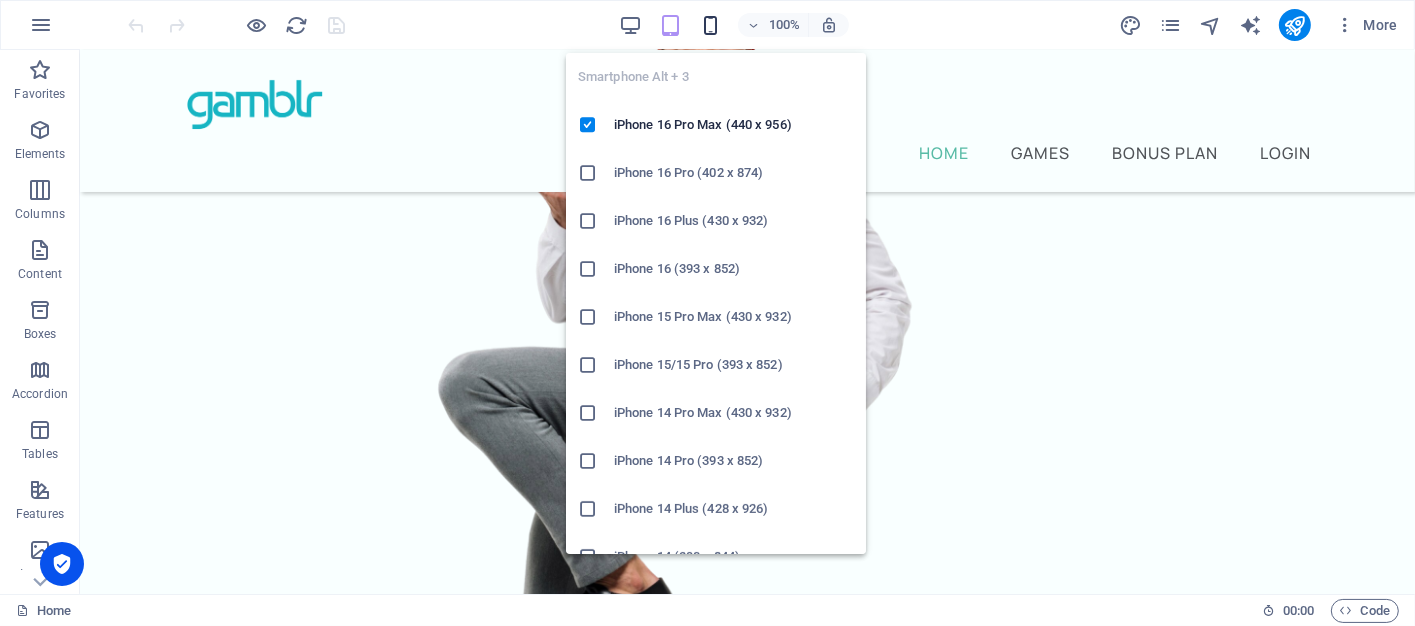 drag, startPoint x: 705, startPoint y: 24, endPoint x: 366, endPoint y: 135, distance: 356.70996 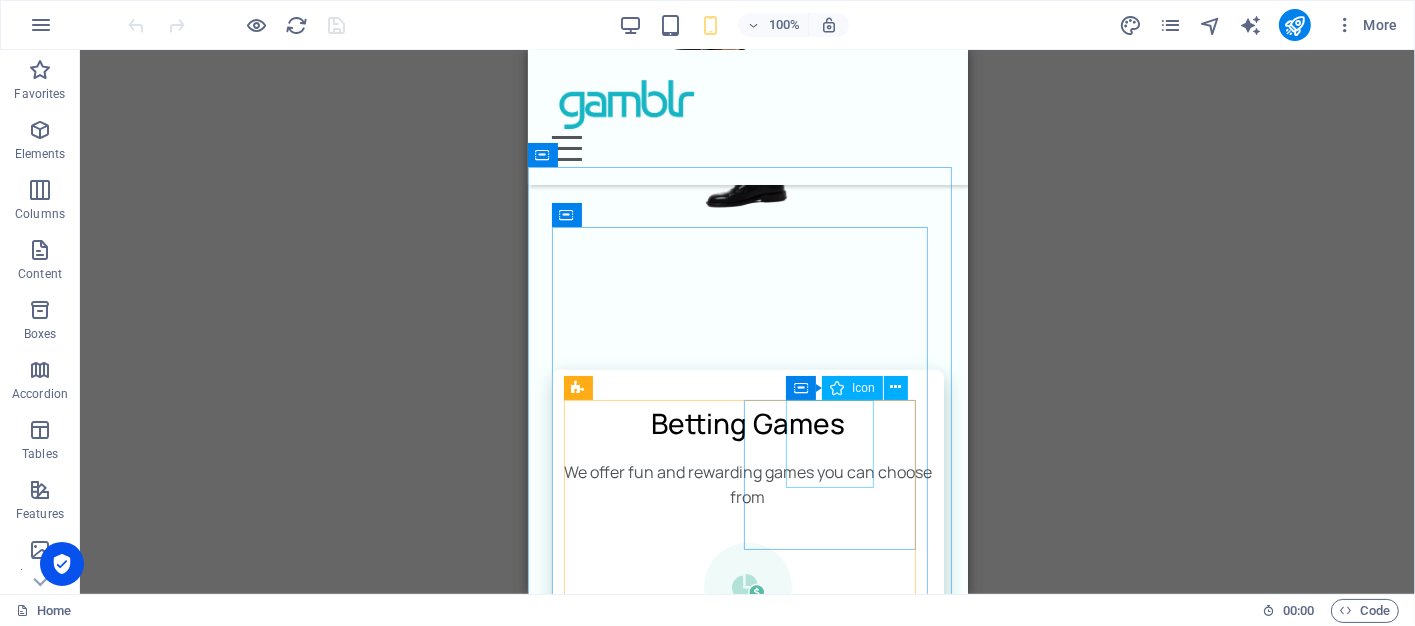 scroll, scrollTop: 1000, scrollLeft: 0, axis: vertical 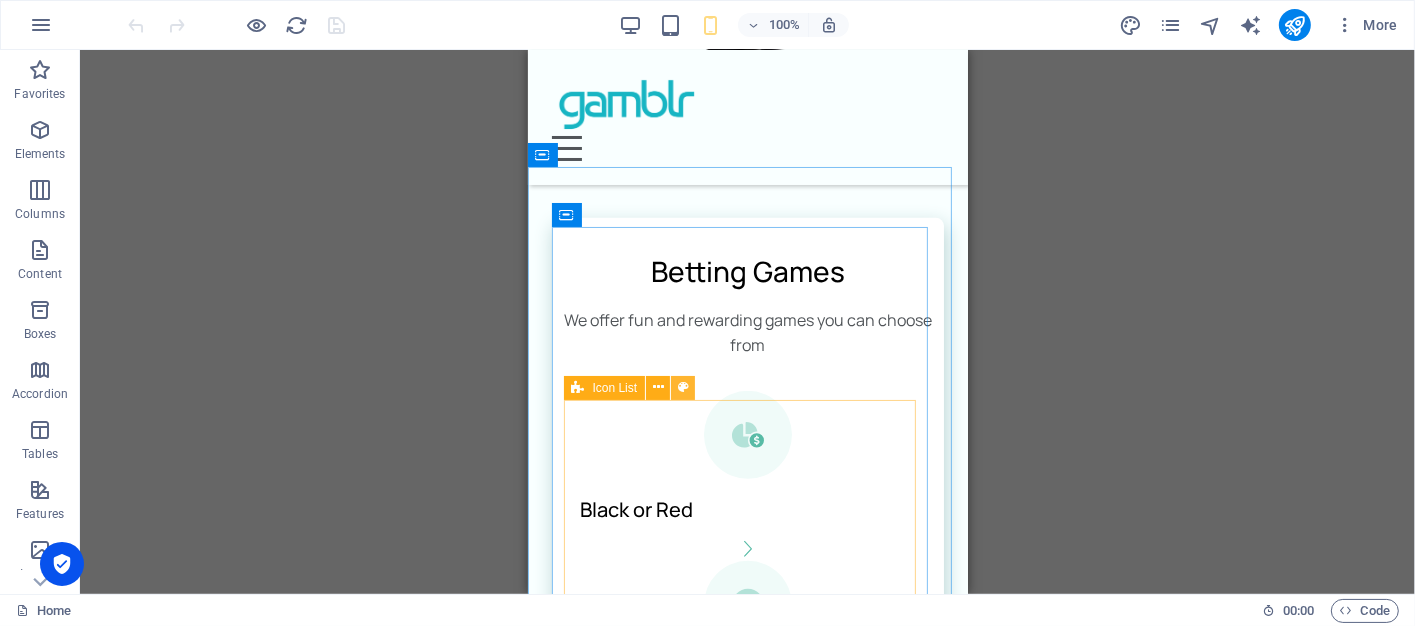 click at bounding box center (683, 388) 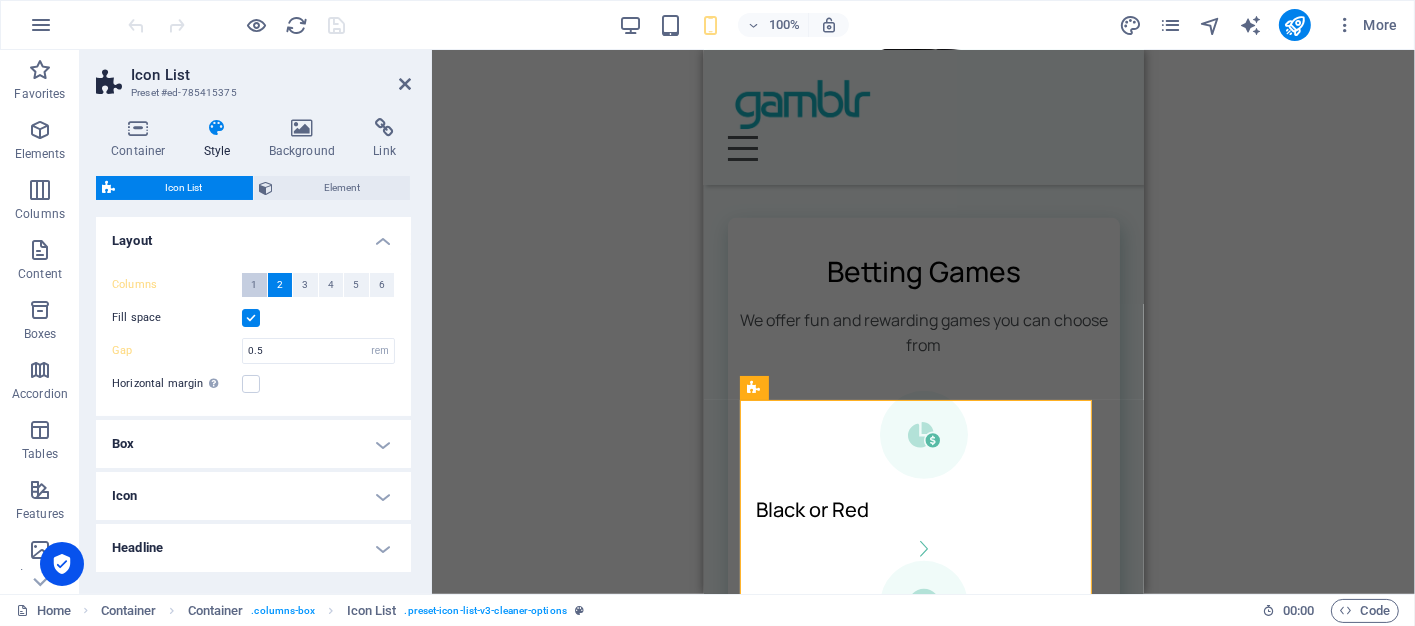 click on "1" at bounding box center [254, 285] 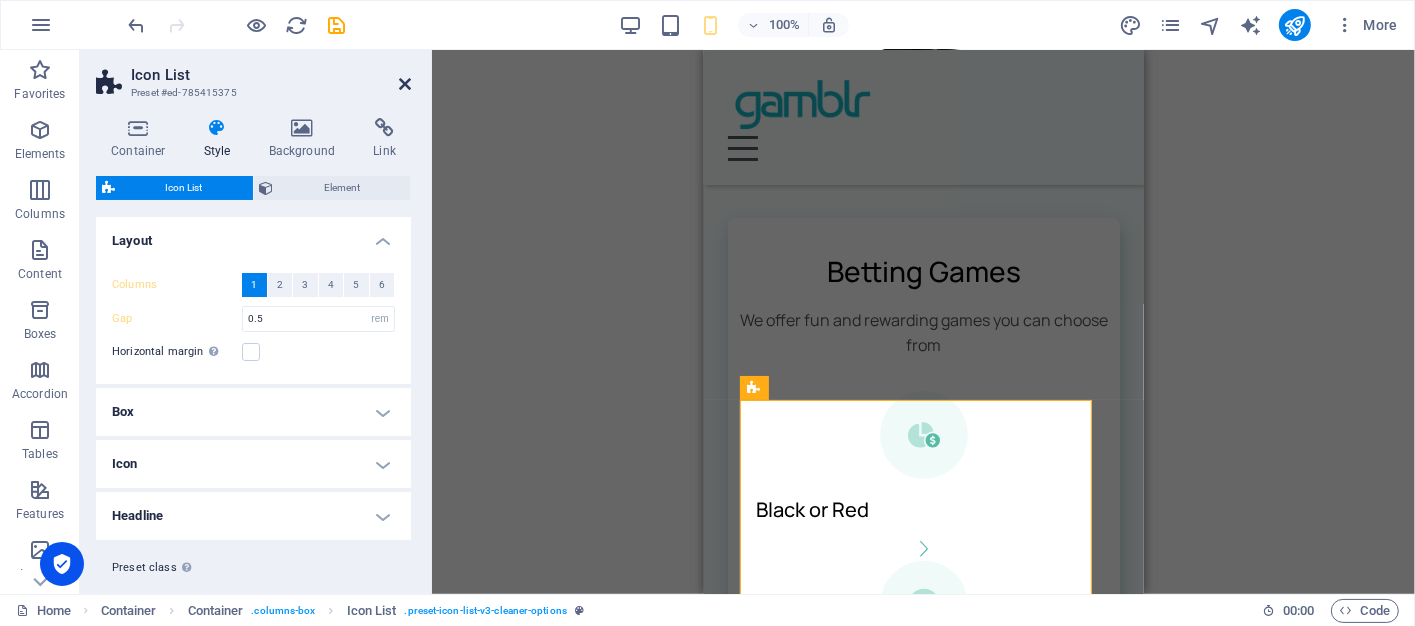 click at bounding box center (405, 84) 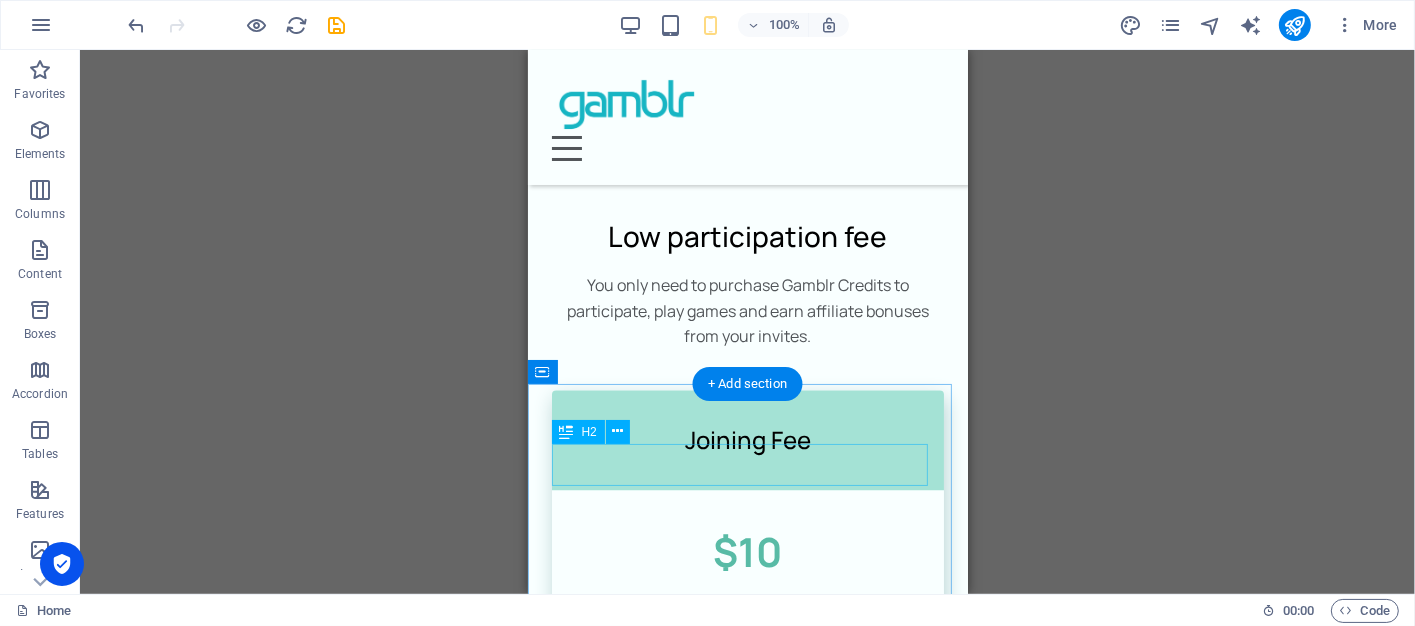 scroll, scrollTop: 3900, scrollLeft: 0, axis: vertical 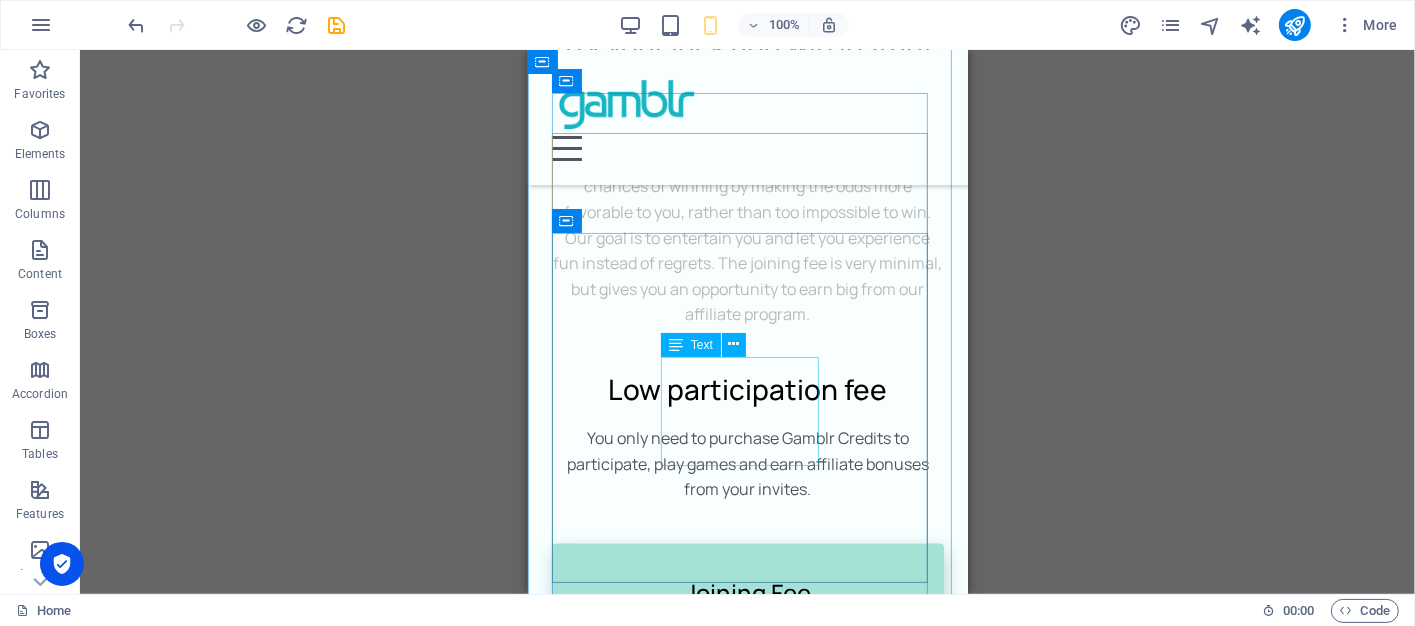 click on "50 Gamblr Credits       Referral Bonus      Upline Bonus       Downline  Bonus" at bounding box center (747, 1333) 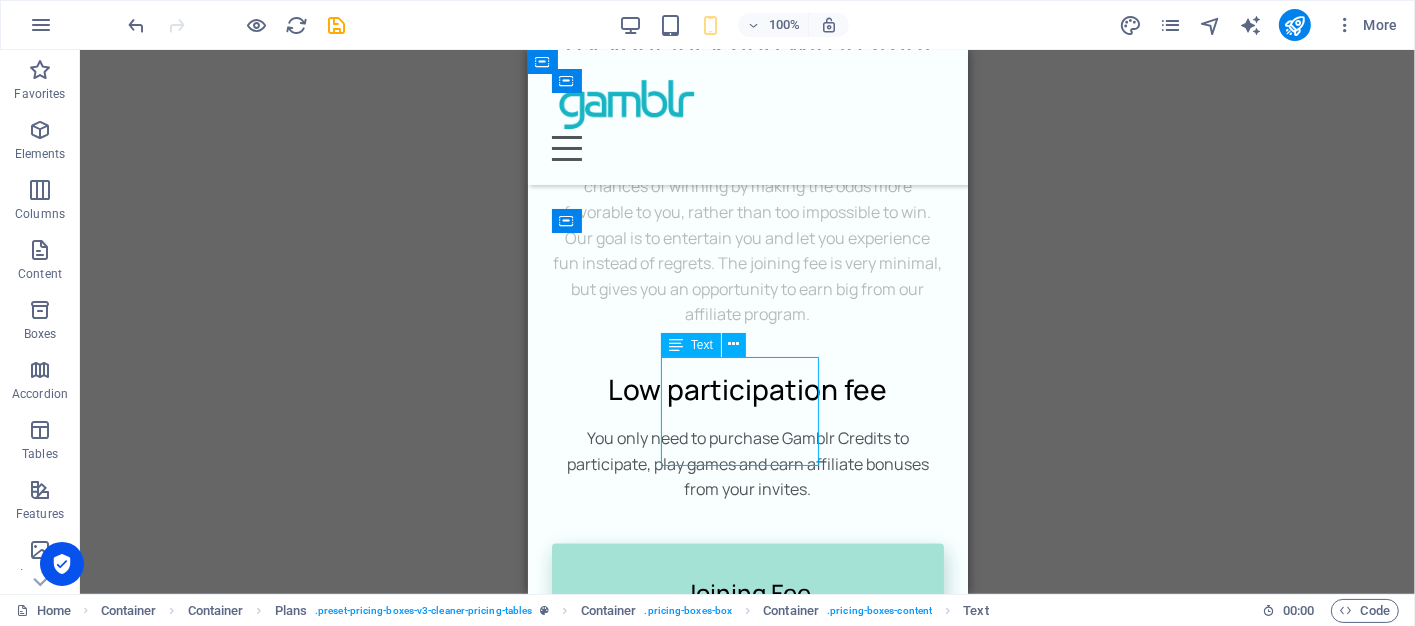 click on "50 Gamblr Credits       Referral Bonus      Upline Bonus       Downline  Bonus" at bounding box center (747, 1333) 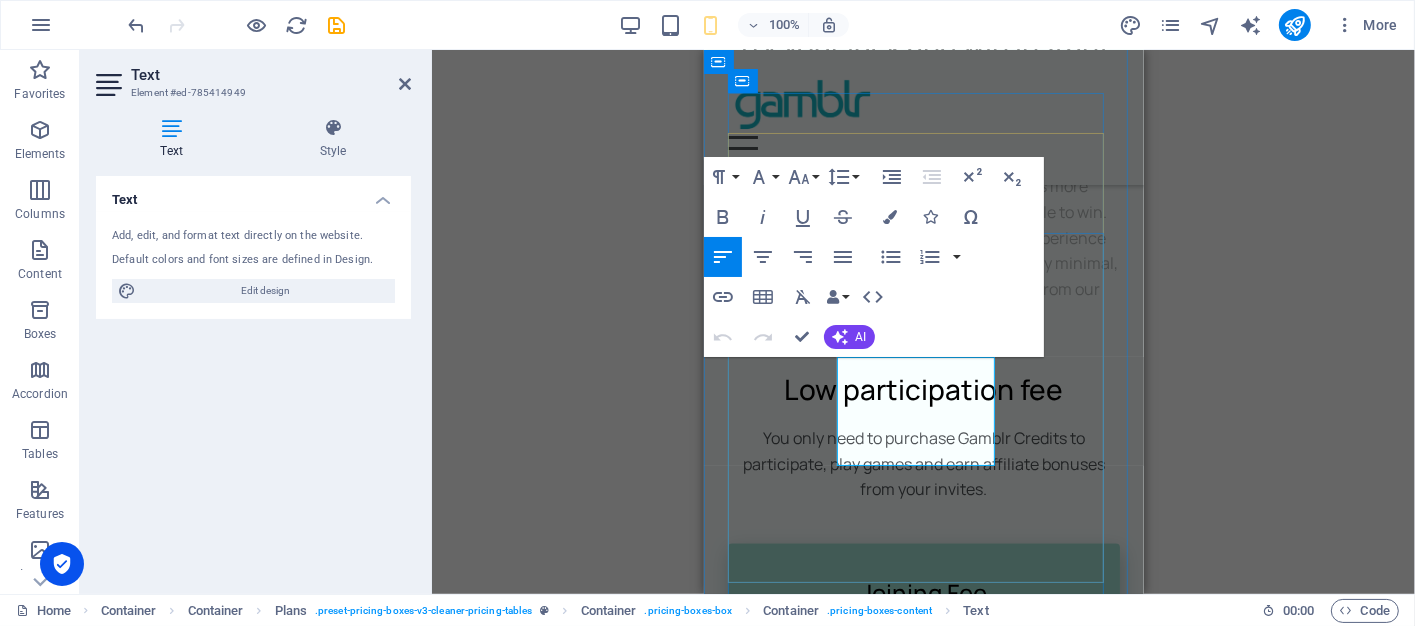 click on "Upline Bonus" at bounding box center [923, 1469] 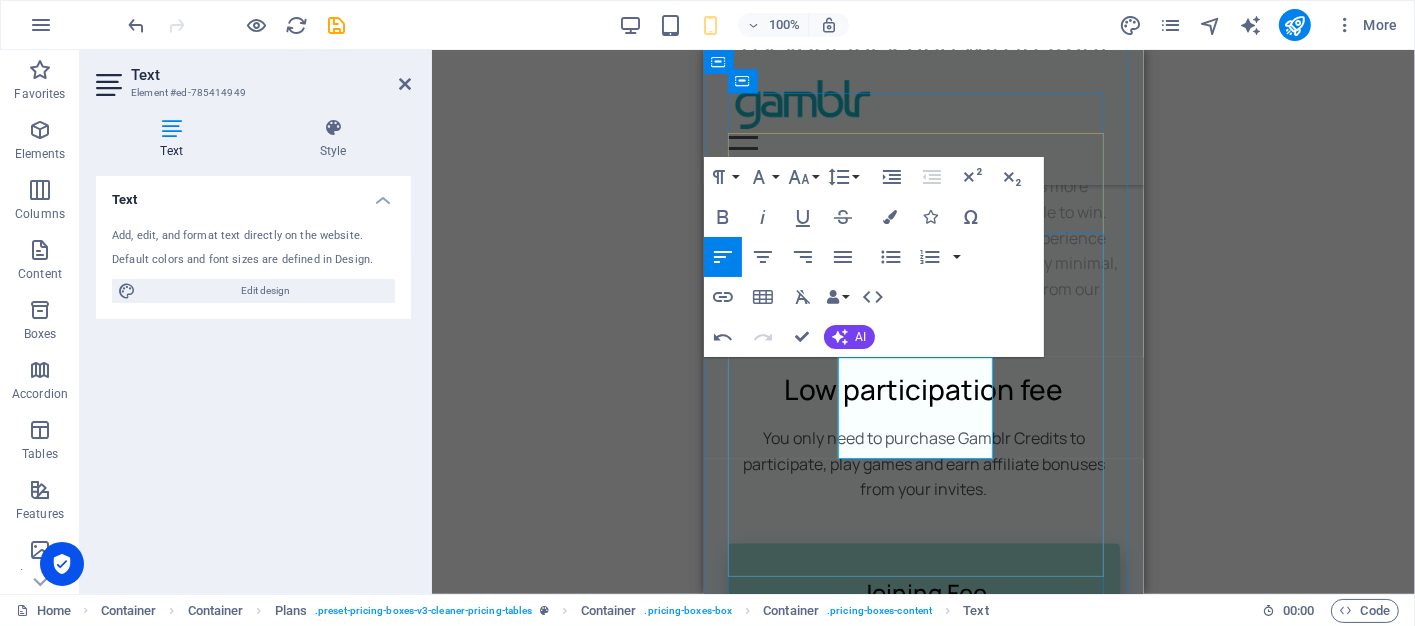 type 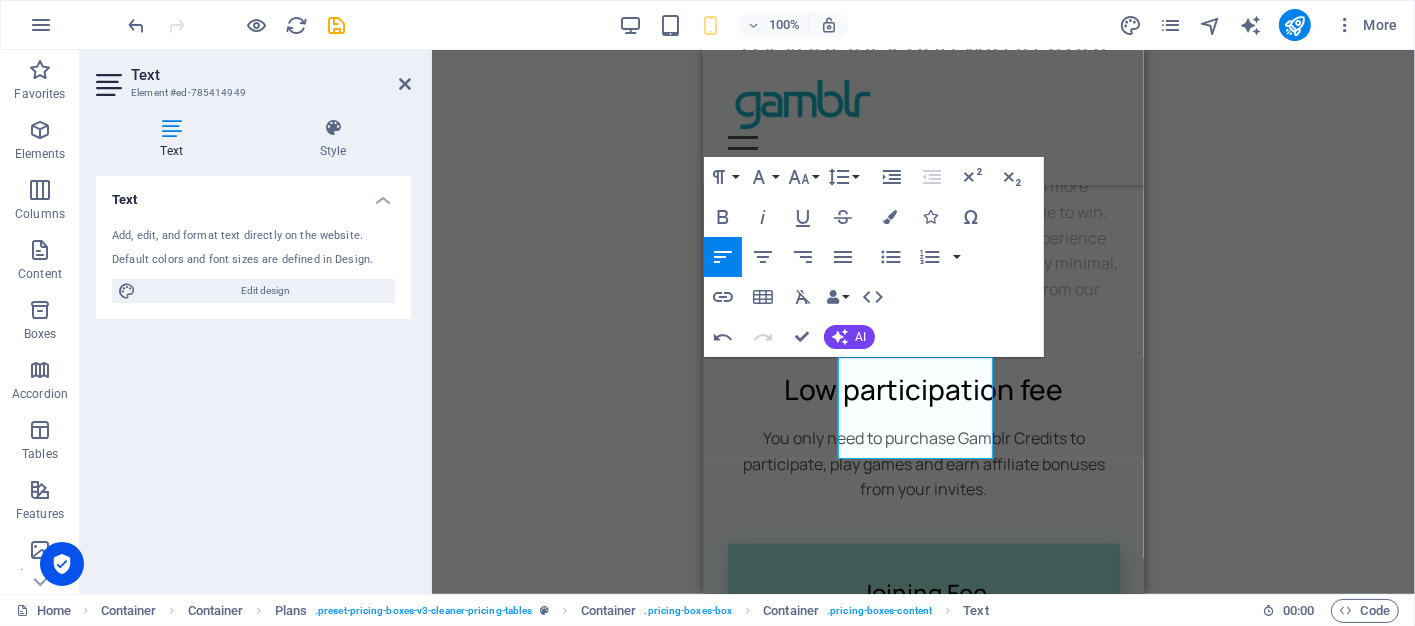drag, startPoint x: 386, startPoint y: 265, endPoint x: 1239, endPoint y: 379, distance: 860.5841 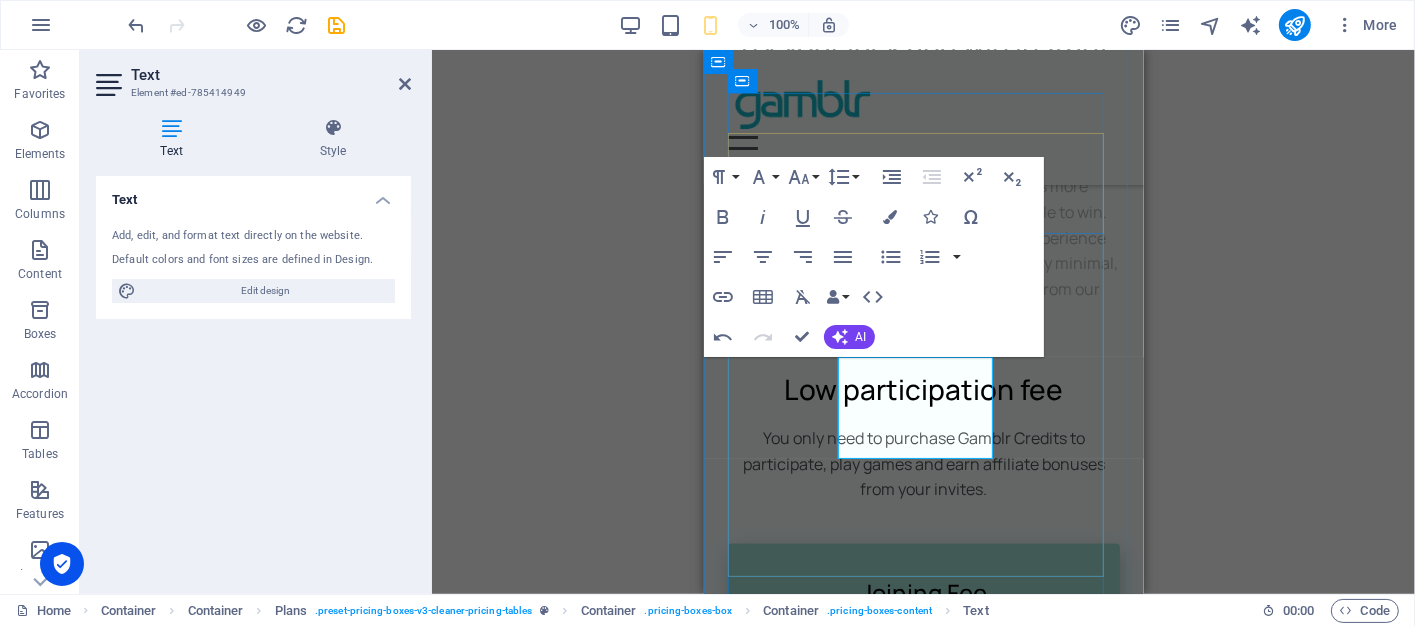 scroll, scrollTop: 4200, scrollLeft: 0, axis: vertical 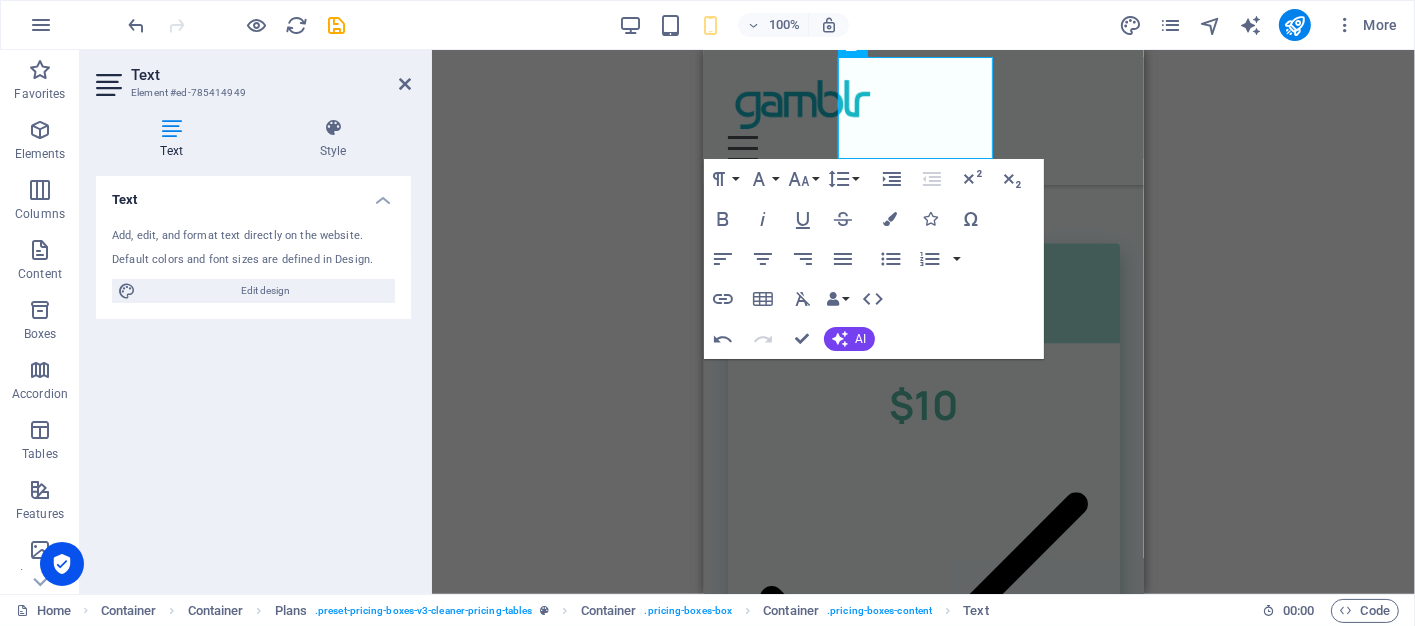 click on "H1   Unequal Columns   Container   Container   Image   Container   Container   Container   H2   Text   Spacer   H3   Icon List   Container   Spacer   Menu Bar   Menu   Button   Icon   Icon List   Container   Icon List   Icon   H3   H3   Container   Icon   Overlay   Container   H3   Spacer   Text   Spacer   Button   Overlay   Container   Overlay   Spacer   Text   Spacer   Button   Overlay   H3   Container   Text   Spacer   Button   Container   2 columns   H2   2 columns   2 columns   Container   Spacer   Text   Container   H2   Container   Spacer   Text   Spacer   Button   Container   Image   Container   Container   H2   Text   Container   Plans   Container   Container   Plans   Plans   Container   H4   Container   H5   Spacer   Spacer   Button   Container   H2   Text Paragraph Format Normal Heading 1 Heading 2 Heading 3 Heading 4 Heading 5 Heading 6 Code Font Family Arial [US_STATE] Impact Tahoma Times New Roman Verdana Manrope Font Size 8 9 10 11 12 14 18 24 30 36 48 60 72 96 Line Height 1.5" at bounding box center [923, 322] 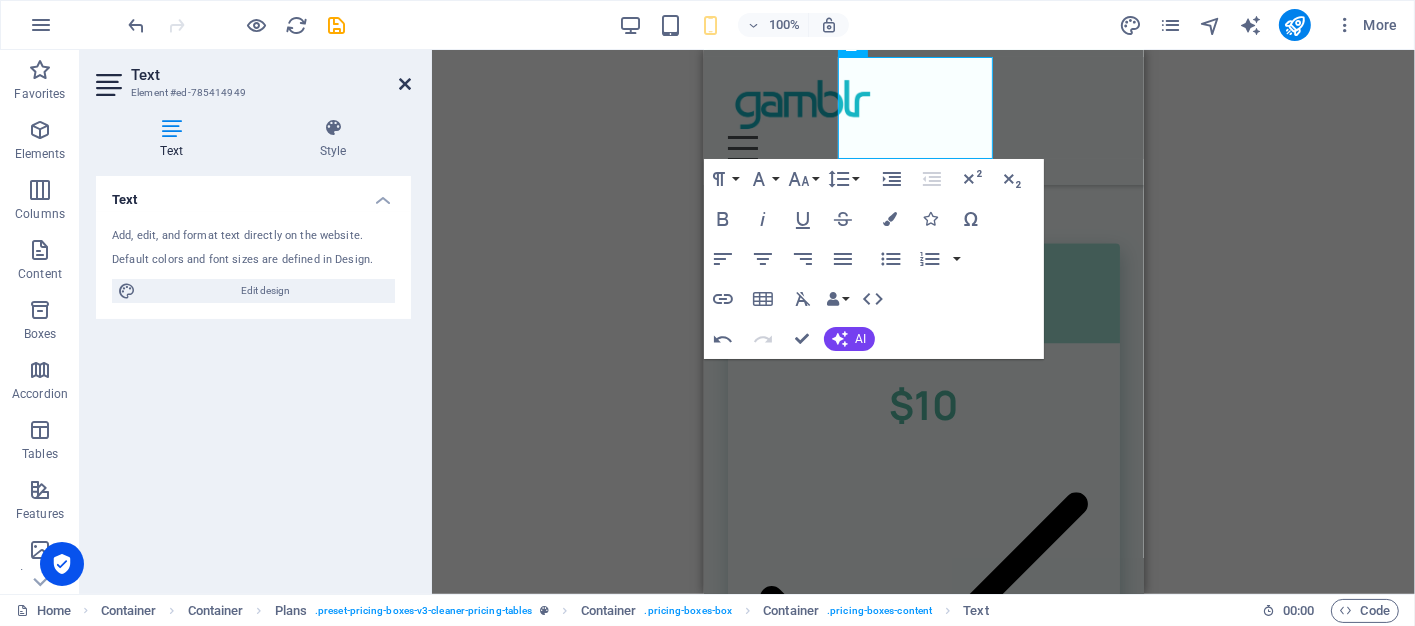 click on "Text Element #ed-785414949 Text Style Text Add, edit, and format text directly on the website. Default colors and font sizes are defined in Design. Edit design Alignment Left aligned Centered Right aligned Plans Element Layout How this element expands within the layout (Flexbox). Size Default auto px % 1/1 1/2 1/3 1/4 1/5 1/6 1/7 1/8 1/9 1/10 Grow Shrink Order Container layout Visible Visible Opacity 100 % Overflow Spacing Margin Default auto px % rem vw vh Custom Custom auto px % rem vw vh auto px % rem vw vh auto px % rem vw vh auto px % rem vw vh Padding Default px rem % vh vw Custom Custom px rem % vh vw px rem % vh vw px rem % vh vw px rem % vh vw Border Style              - Width 1 auto px rem % vh vw Custom Custom 1 auto px rem % vh vw 1 auto px rem % vh vw 1 auto px rem % vh vw 1 auto px rem % vh vw  - Color Round corners Default px rem % vh vw Custom Custom px rem % vh vw px rem % vh vw px rem % vh vw px rem % vh vw Shadow Default None Outside Inside Color X offset 0 px rem vh vw Y offset 0" at bounding box center (256, 322) 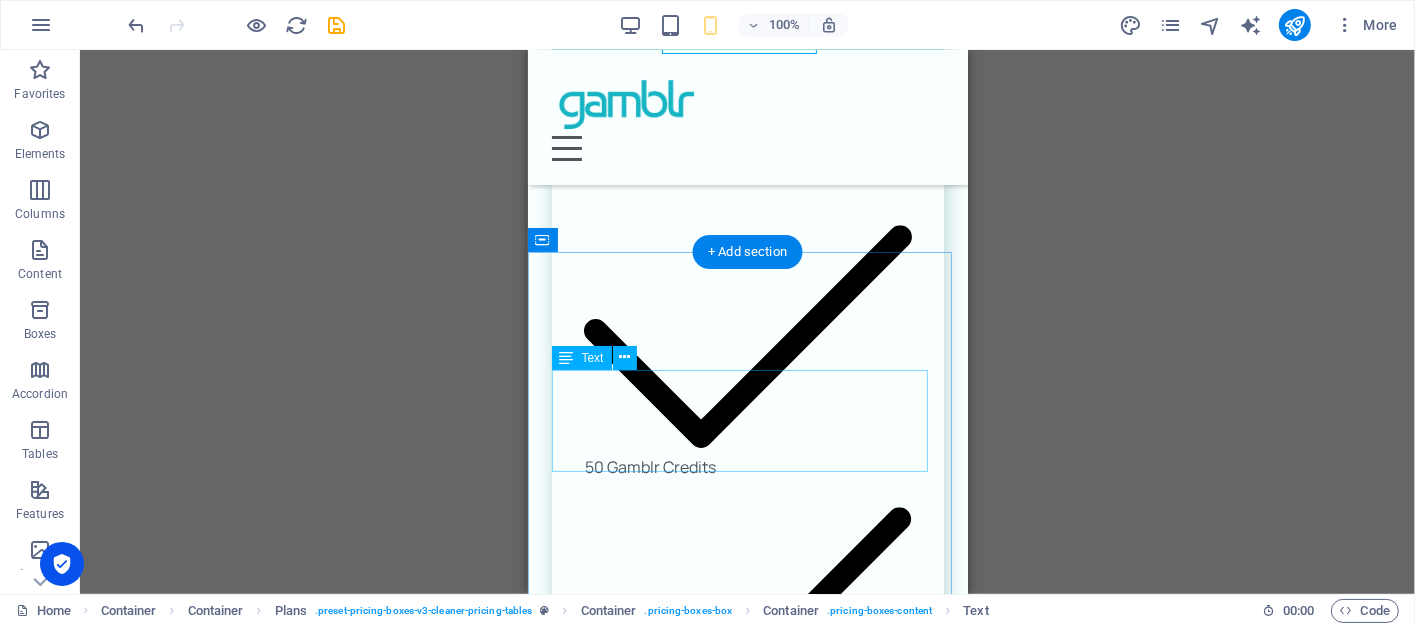 scroll, scrollTop: 4500, scrollLeft: 0, axis: vertical 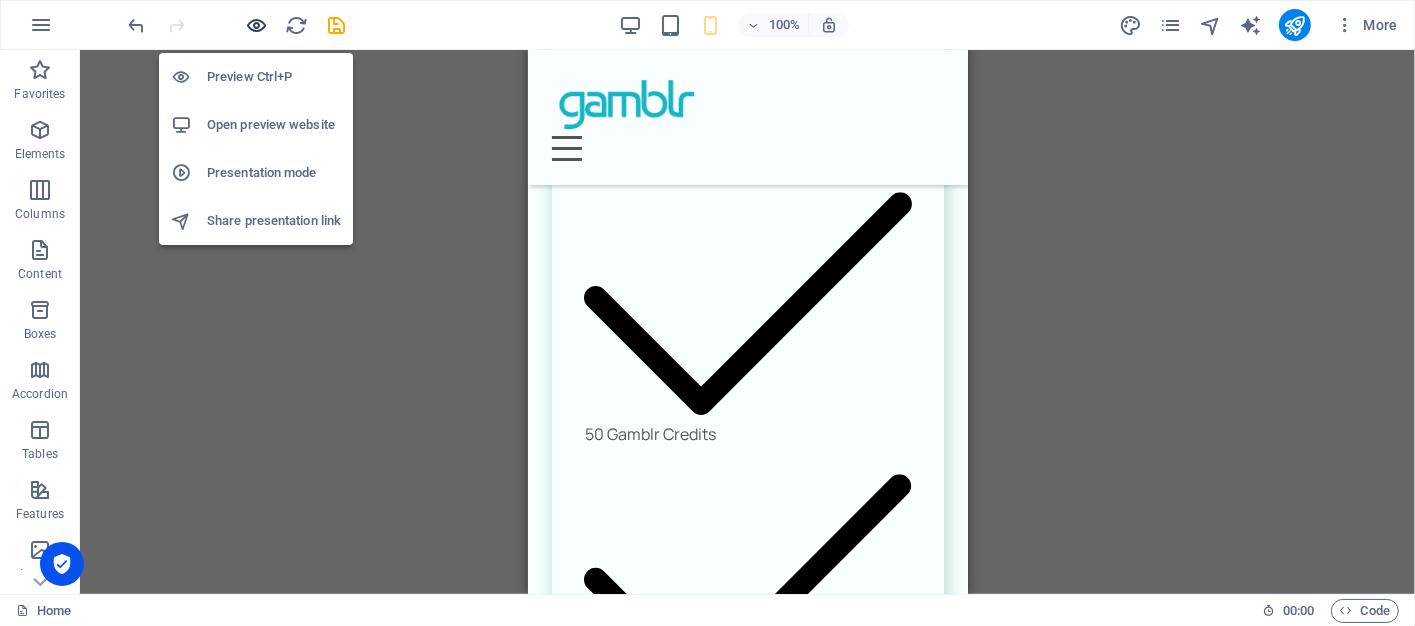 click at bounding box center (257, 25) 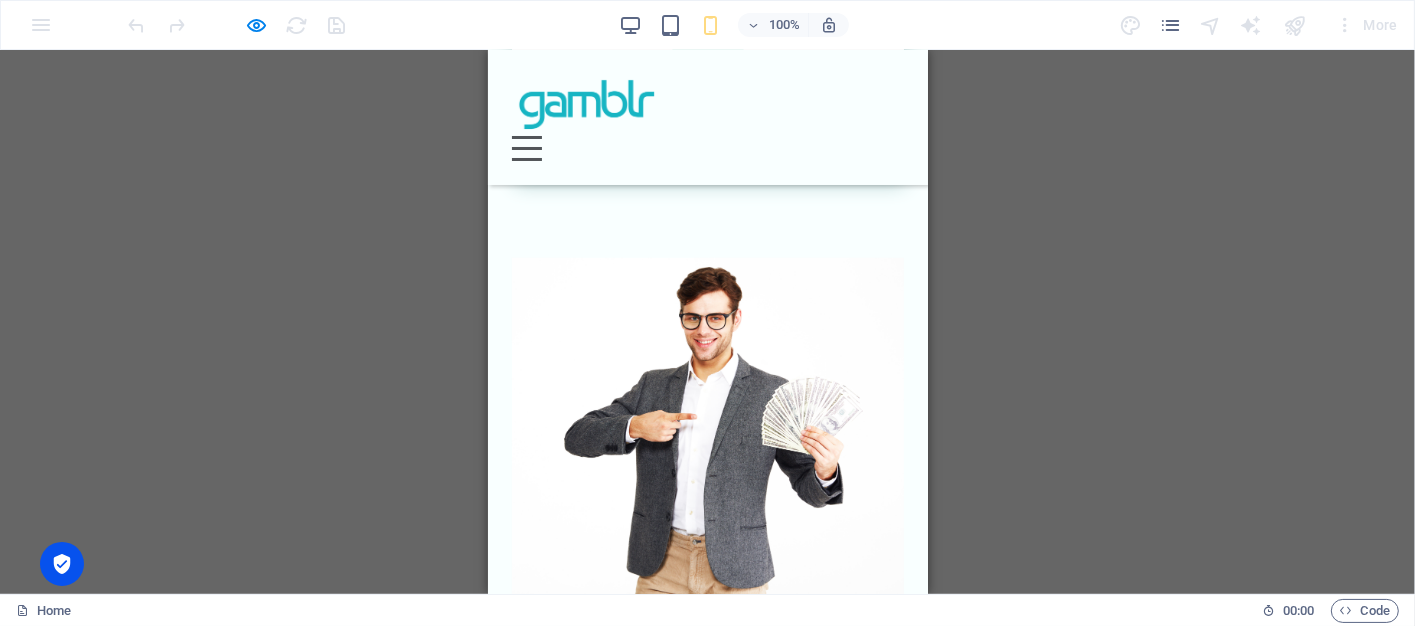 scroll, scrollTop: 1783, scrollLeft: 0, axis: vertical 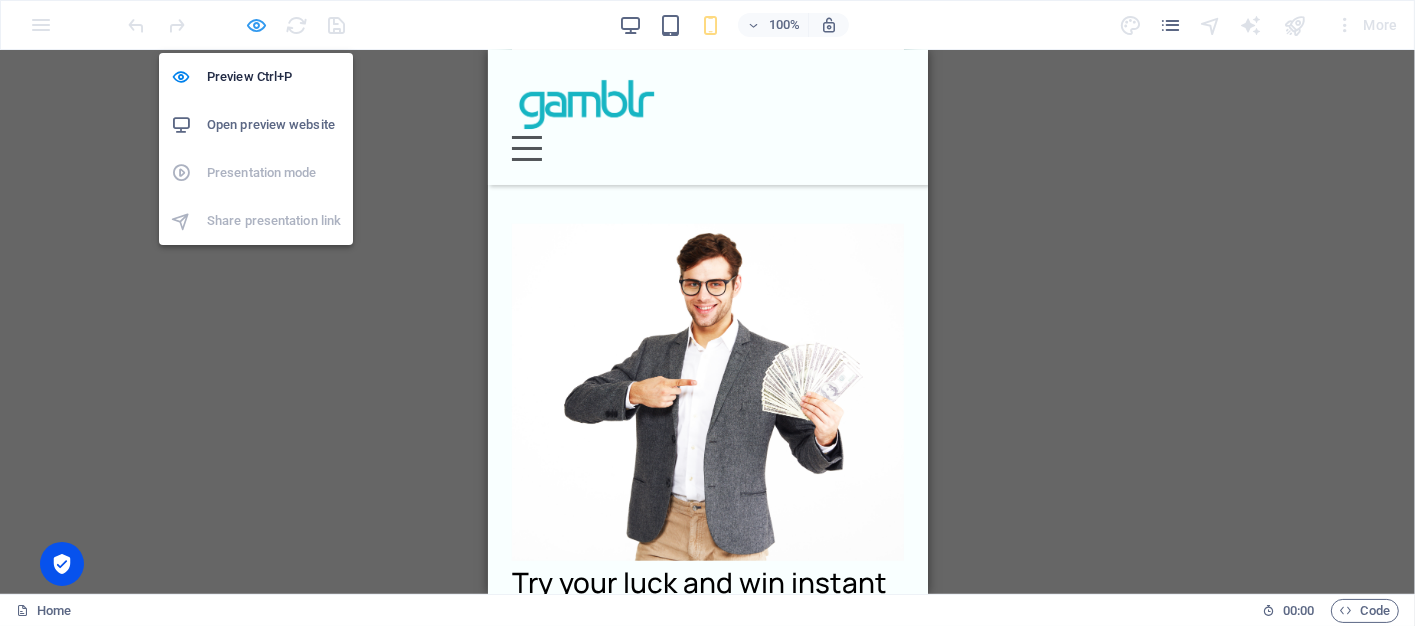 click at bounding box center (257, 25) 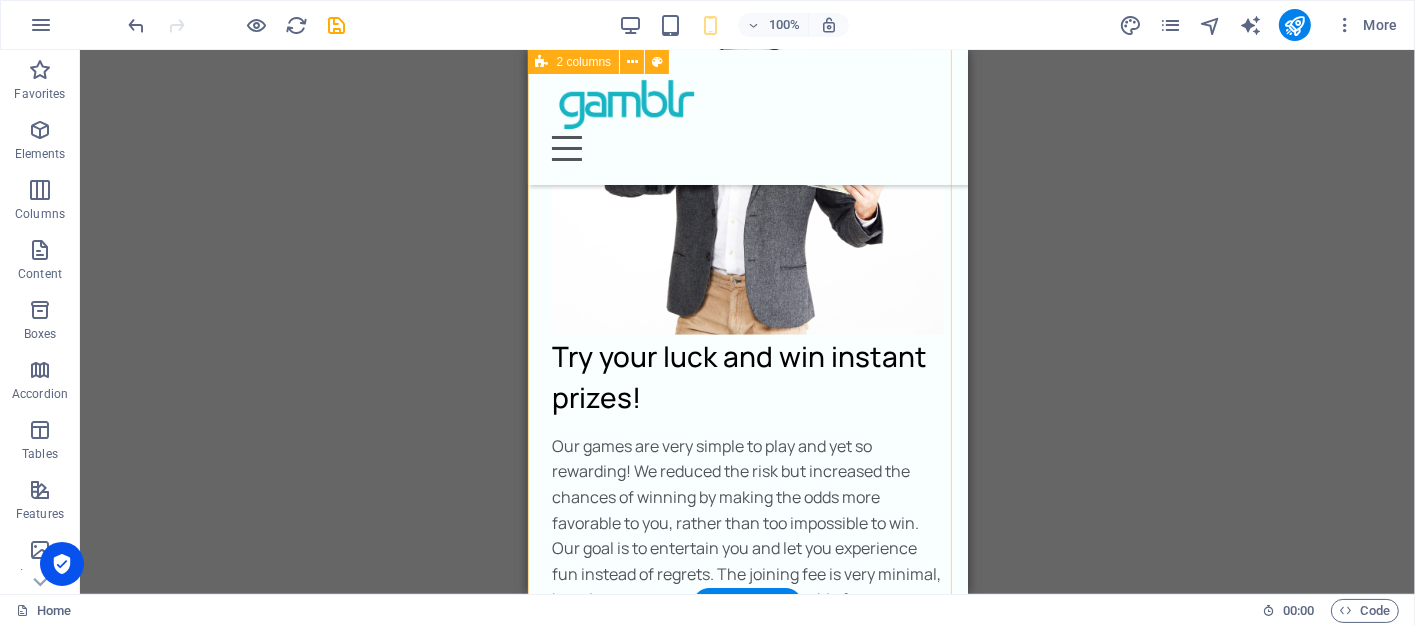 scroll, scrollTop: 3188, scrollLeft: 0, axis: vertical 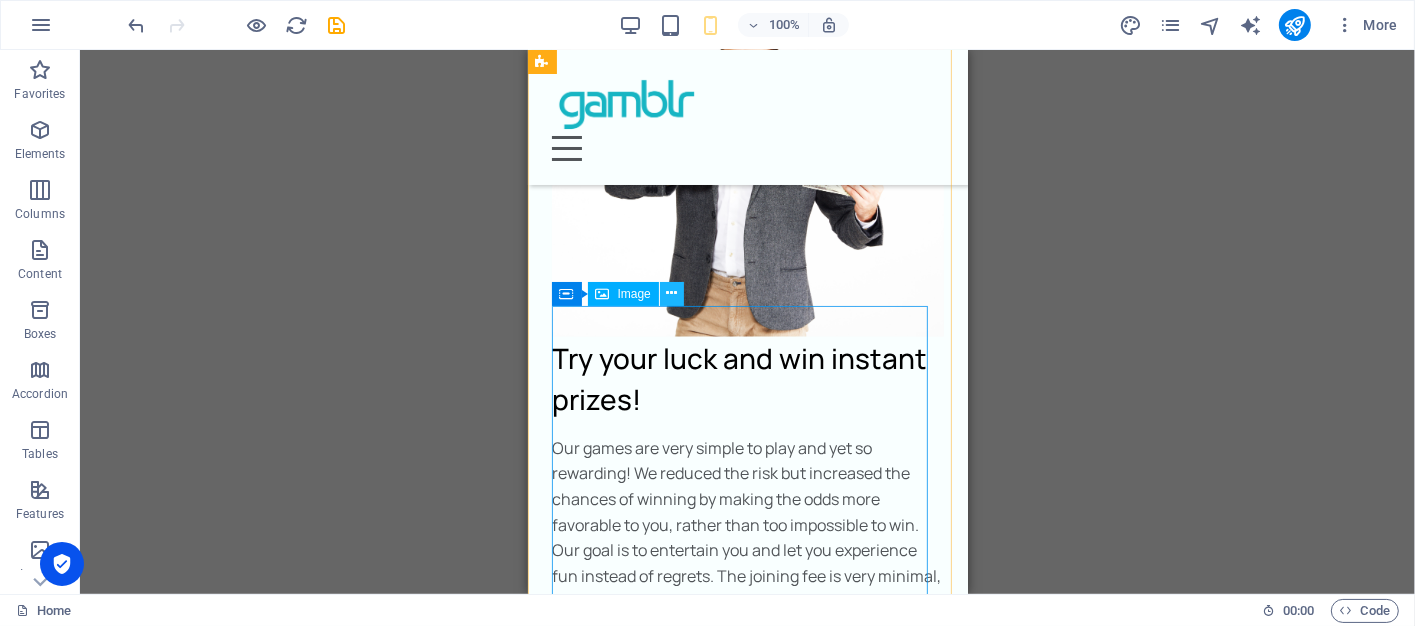 click at bounding box center [671, 293] 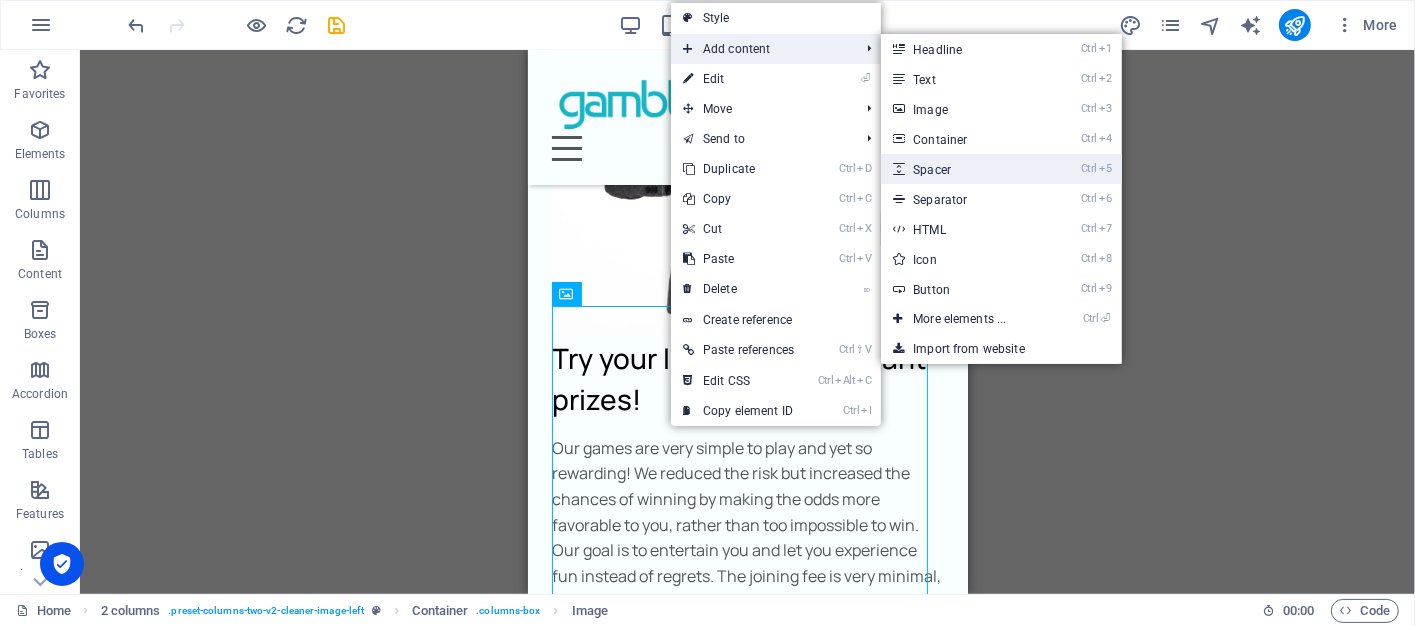 click on "Ctrl 5  Spacer" at bounding box center [963, 169] 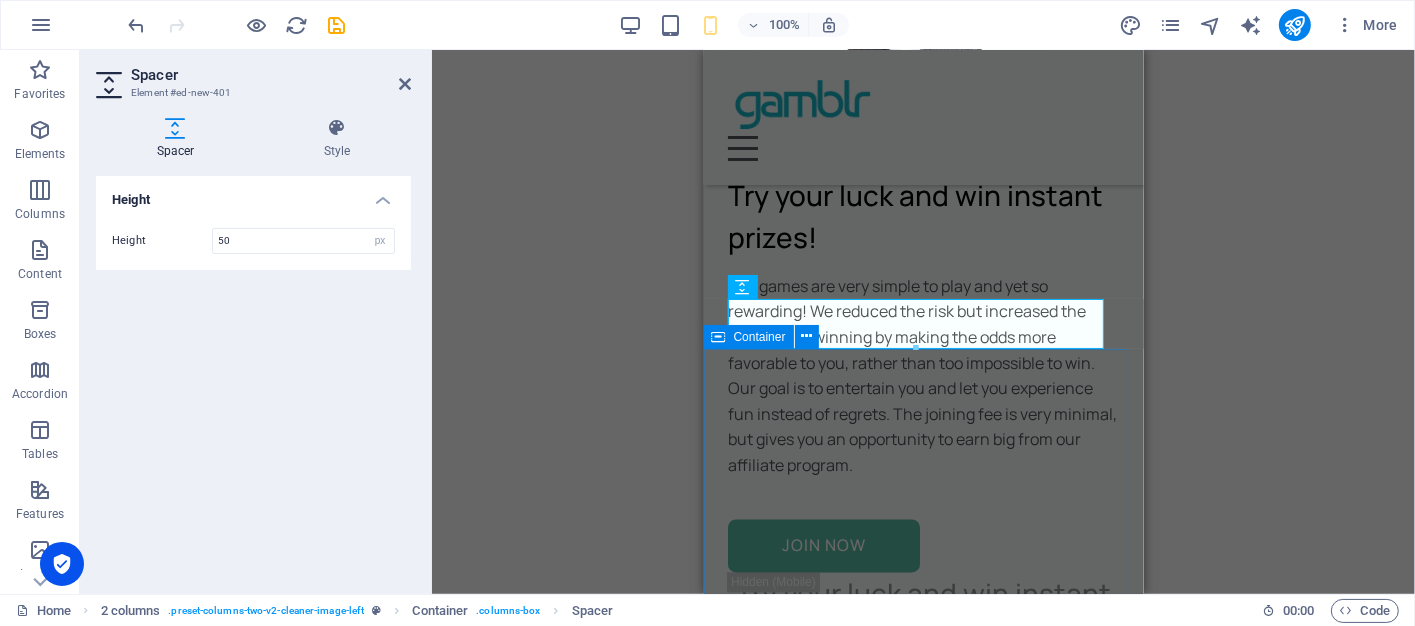 scroll, scrollTop: 3320, scrollLeft: 0, axis: vertical 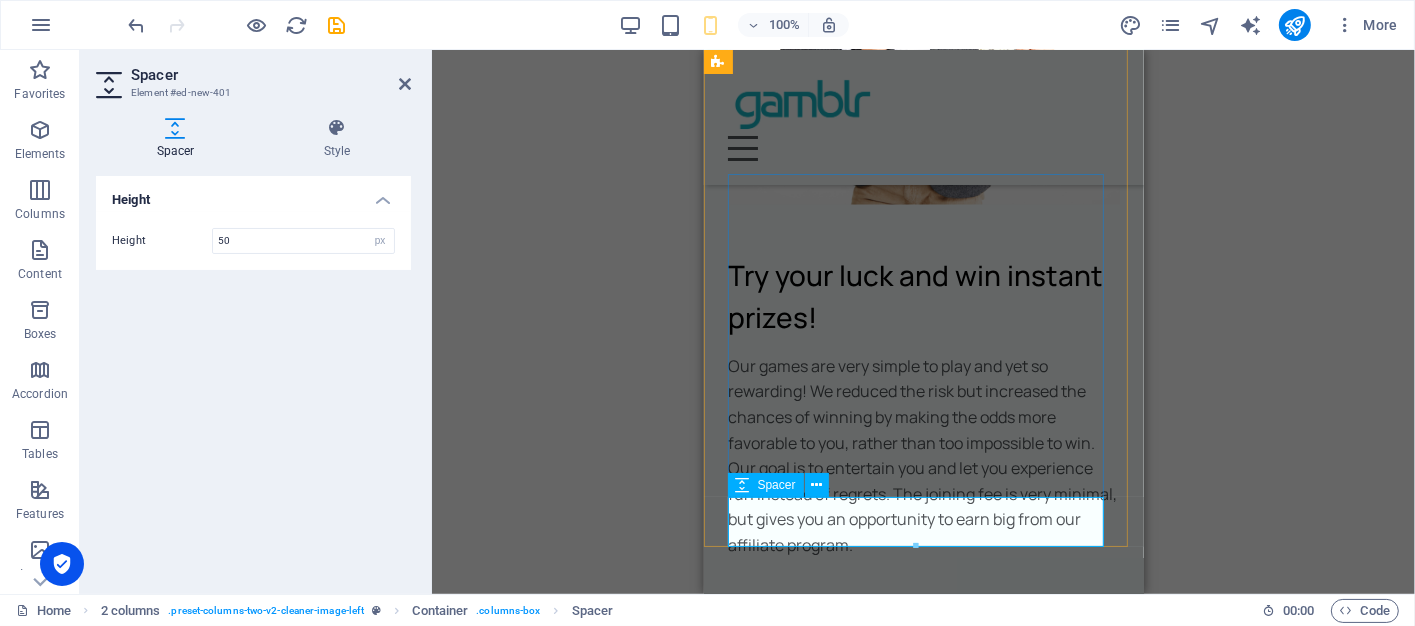 click at bounding box center [923, 230] 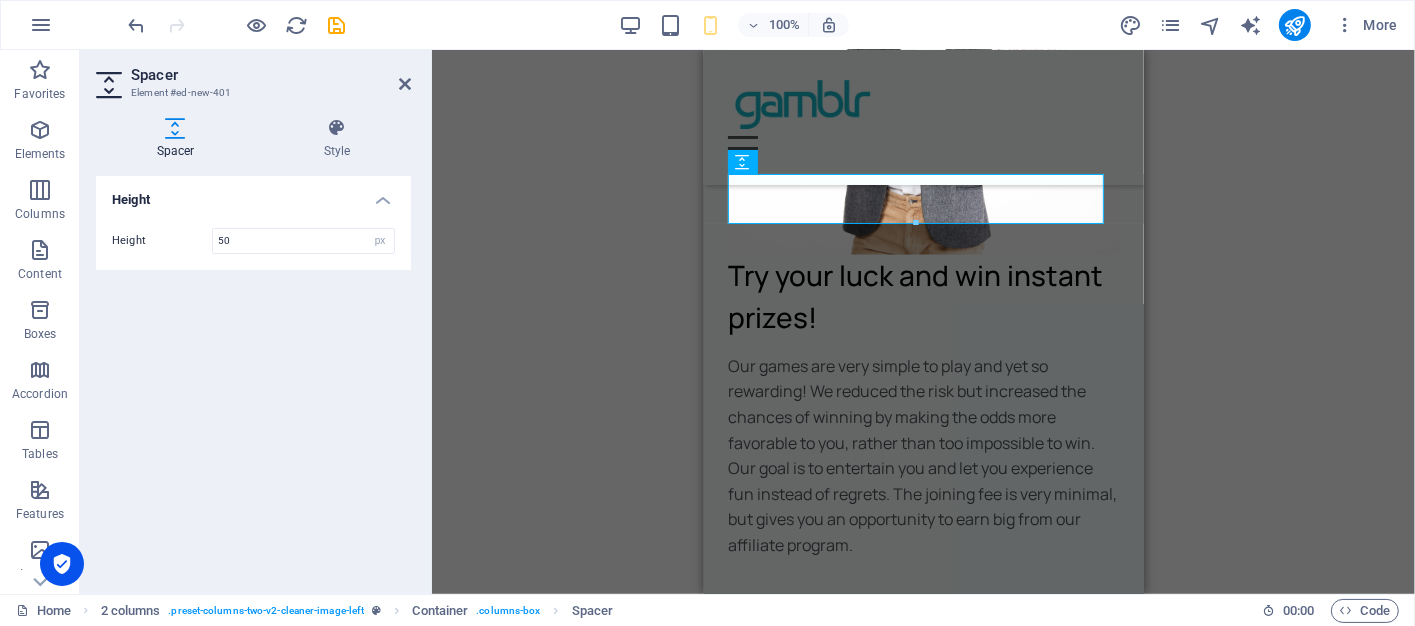 click on "H1   Unequal Columns   Container   Container   Image   Container   Container   Container   H2   Text   Spacer   H3   Icon List   Container   Spacer   Menu Bar   Menu   Button   Icon   Icon List   Container   Icon List   Icon   H3   H3   Container   Icon   Overlay   Container   H3   Spacer   Text   Spacer   Button   Overlay   Container   Overlay   Spacer   Text   Spacer   Button   Overlay   H3   Container   Text   Spacer   Button   Container   2 columns   H2   2 columns   Container   Spacer   Text   Container   H2   2 columns   Container   Spacer   Container   2 columns   Text   Spacer   Container   Button   Image   Container   Container   H2   Text   Container   Plans   Container   Container   Plans   Plans   Container   H4   Container   H5   Spacer   Spacer   Button   Container   H2   Text   Text   Container   Boxes   Container   Boxes   Logo   Spacer" at bounding box center (923, 322) 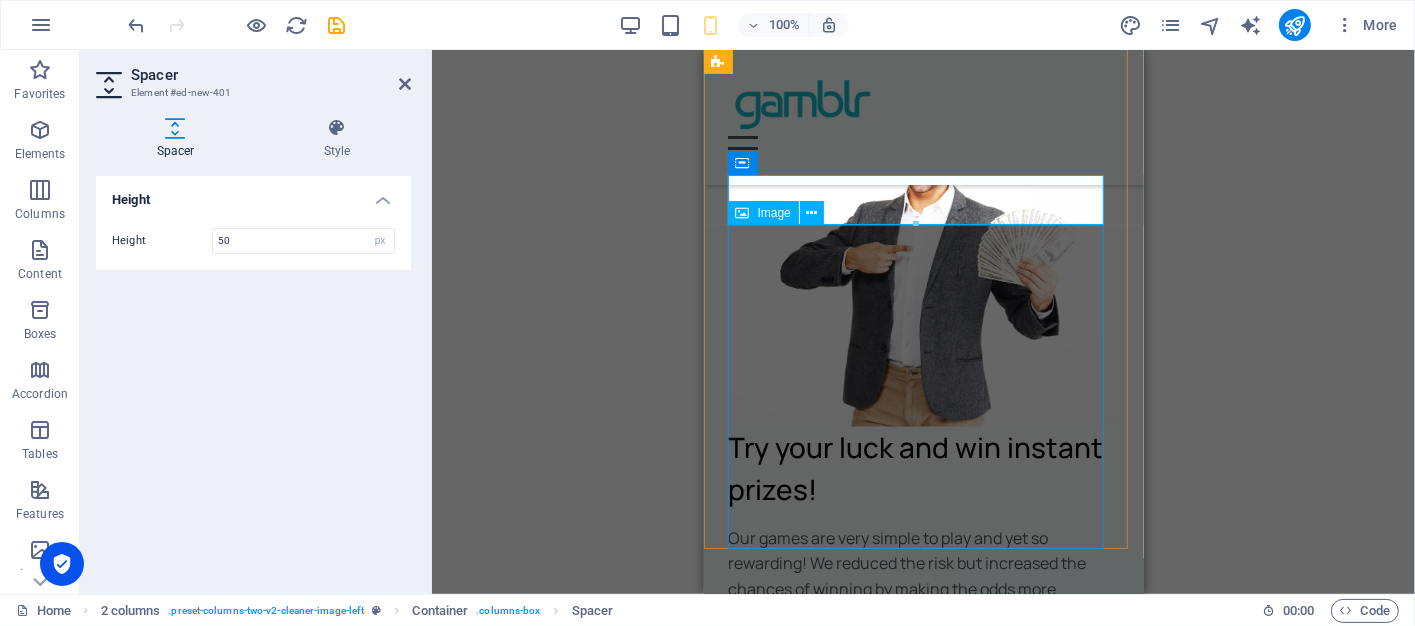 scroll, scrollTop: 3020, scrollLeft: 0, axis: vertical 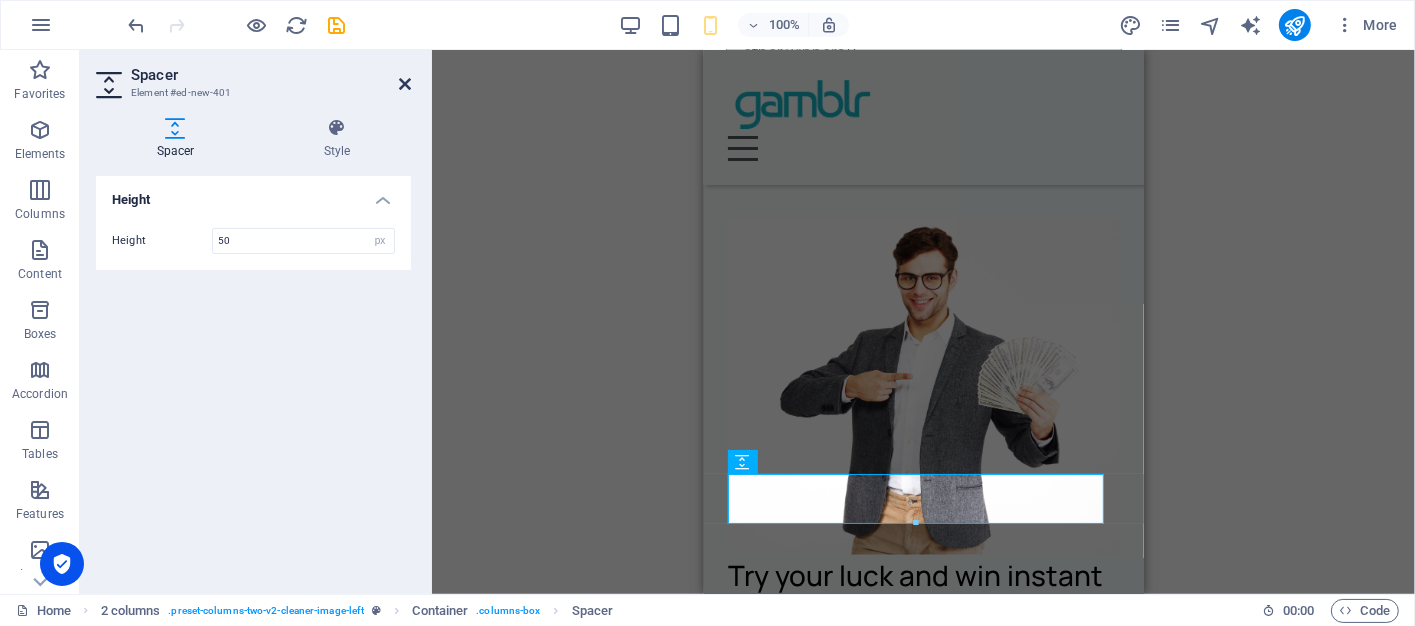 click at bounding box center [405, 84] 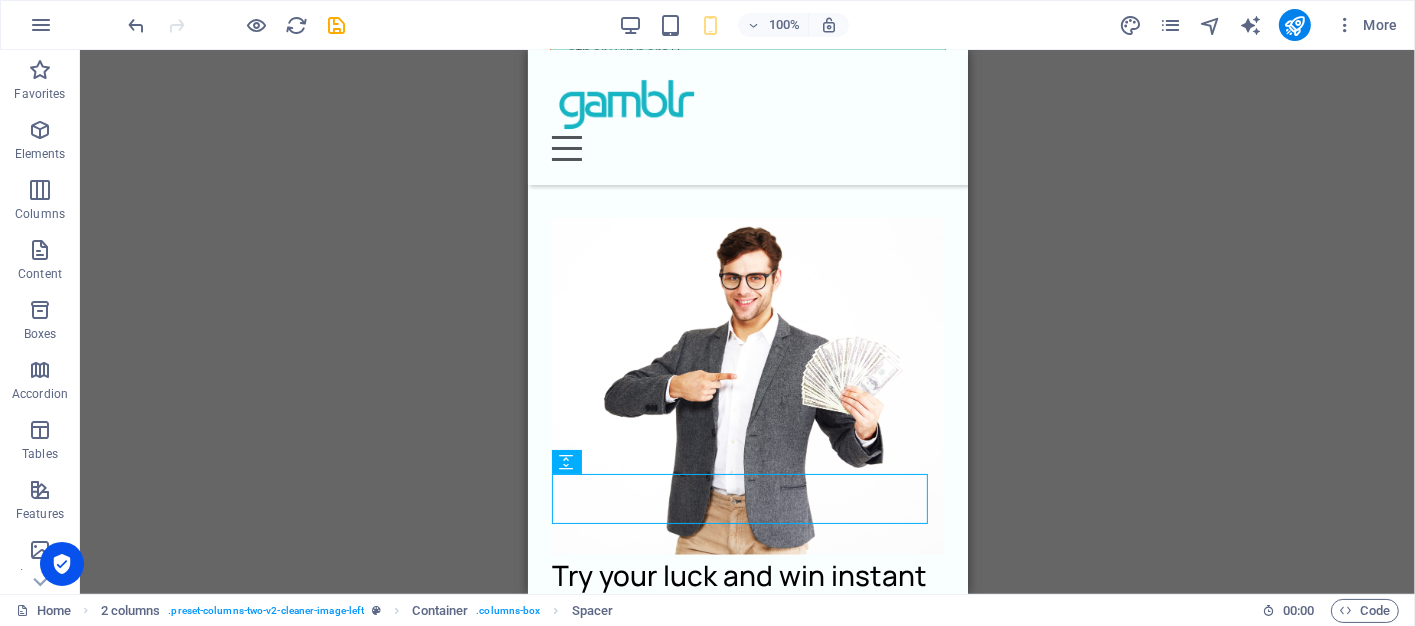 click on "H1   Unequal Columns   Container   Container   Image   Container   Container   Container   H2   Text   Spacer   H3   Icon List   Container   Spacer   Menu Bar   Menu   Button   Icon   Icon List   Container   Icon List   Icon   H3   H3   Container   Icon   Overlay   Container   H3   Spacer   Text   Spacer   Button   Overlay   Container   Overlay   Spacer   Text   Spacer   Button   Overlay   H3   Container   Text   Spacer   Button   Container   2 columns   H2   2 columns   Container   Spacer   Text   Container   H2   Container   Spacer   Text   Spacer   Button   Image   Container   Container   H2   Text   Container   Plans   Container   Container   Plans   Plans   Container   H4   Container   H5   Spacer   Spacer   Button   Container   H2   Text   Text   Container   Boxes   Container   Boxes   Logo   Container   Spacer" at bounding box center [747, 322] 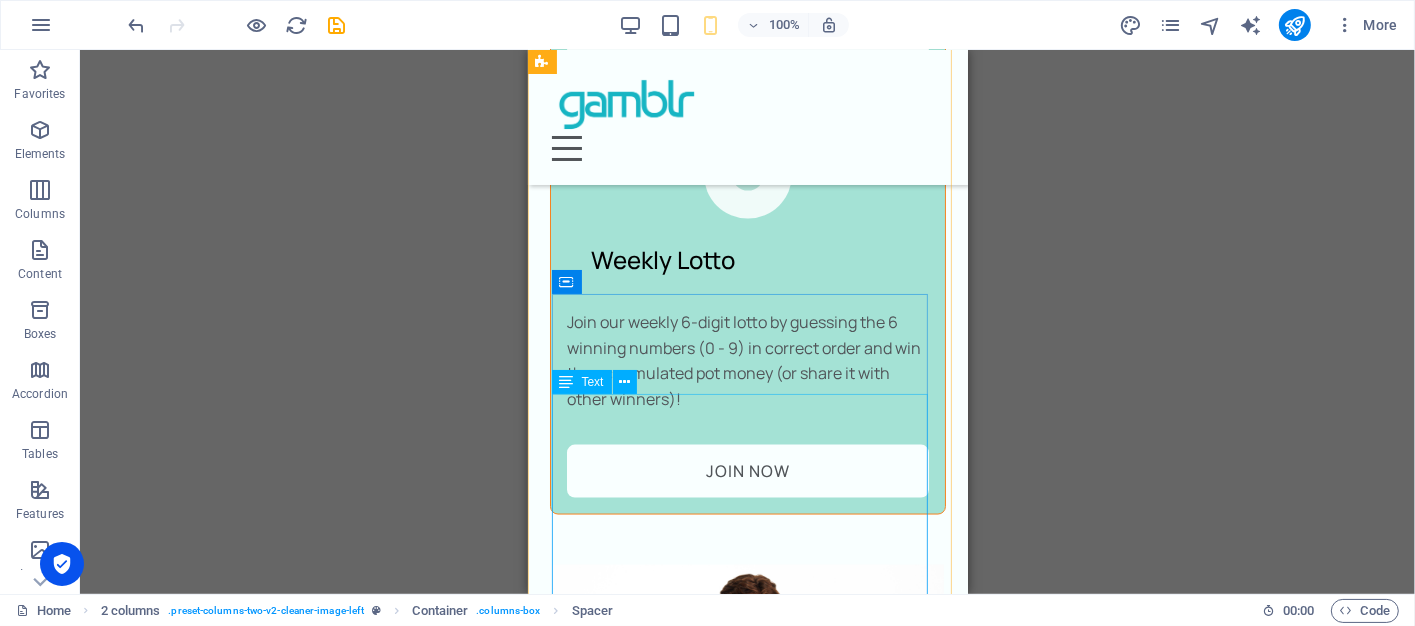 scroll, scrollTop: 2520, scrollLeft: 0, axis: vertical 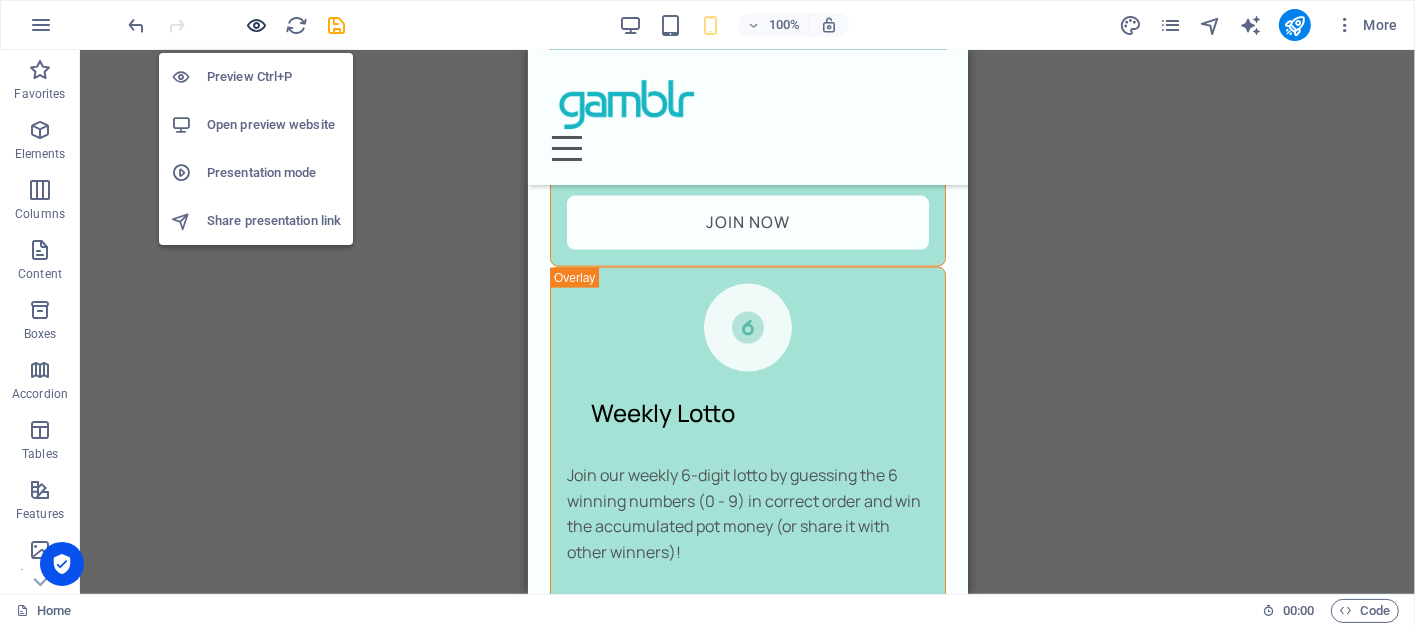 click at bounding box center (257, 25) 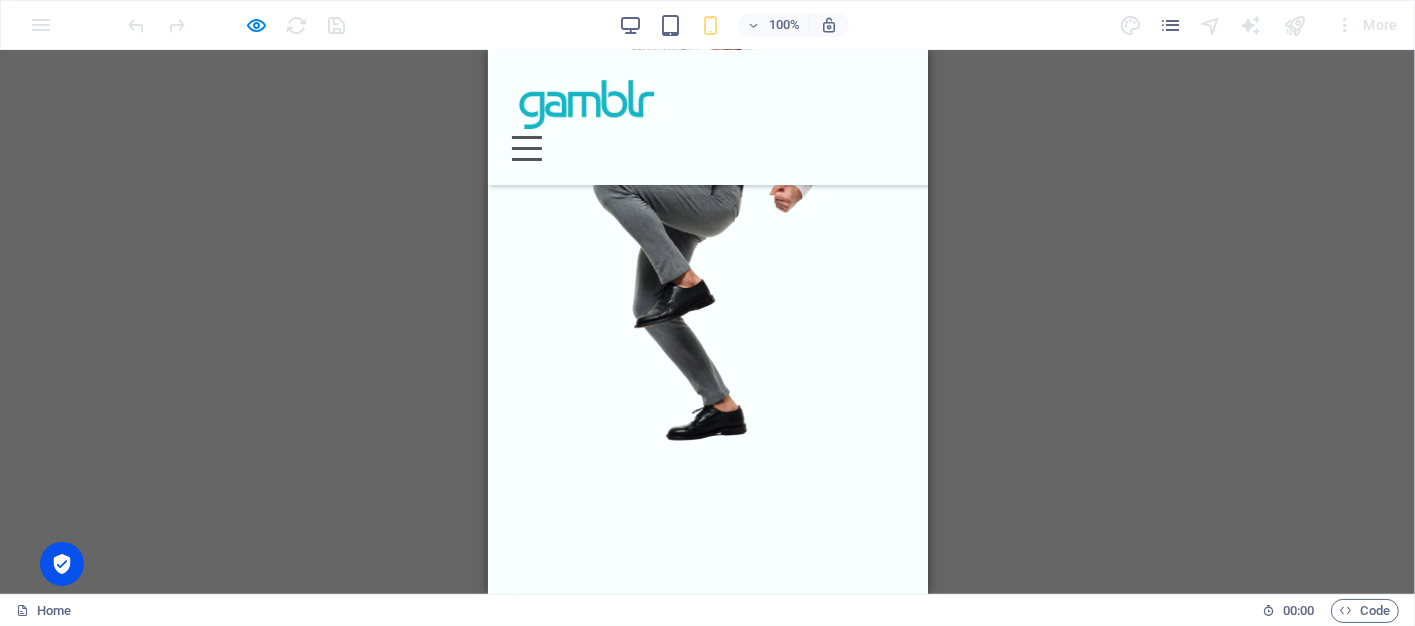 scroll, scrollTop: 615, scrollLeft: 0, axis: vertical 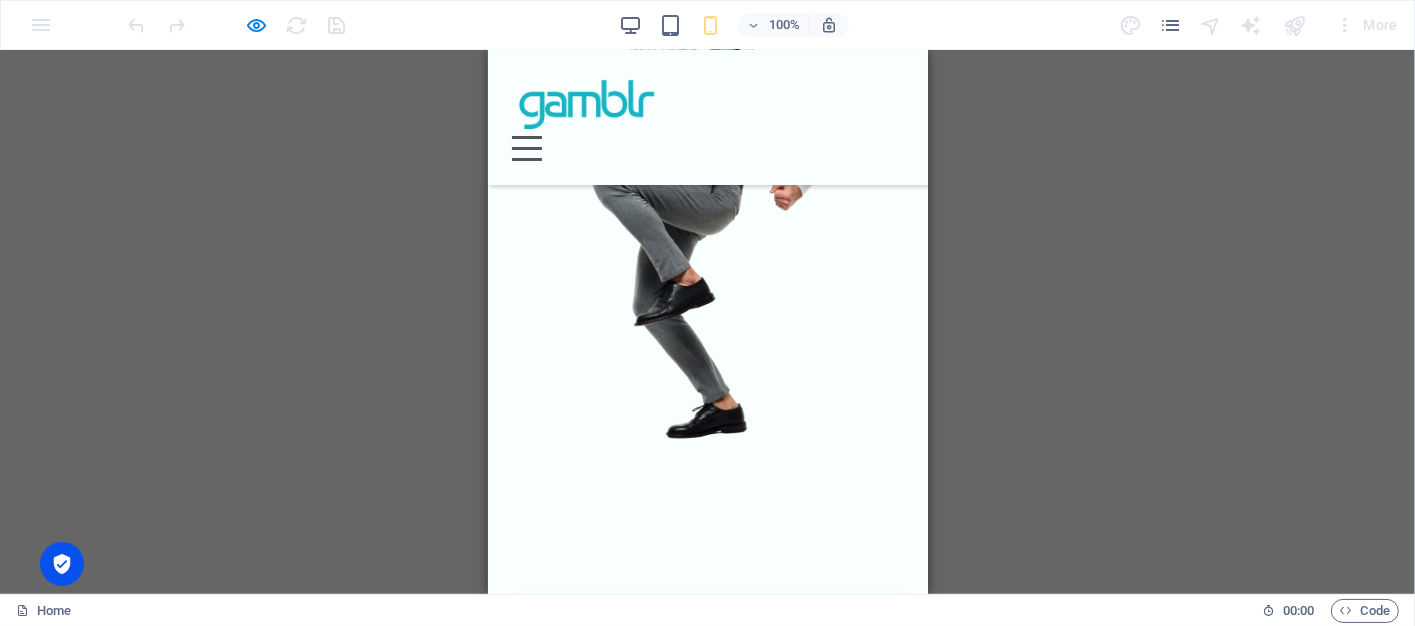 click on "Earn rewards through playing simple games." at bounding box center (707, -237) 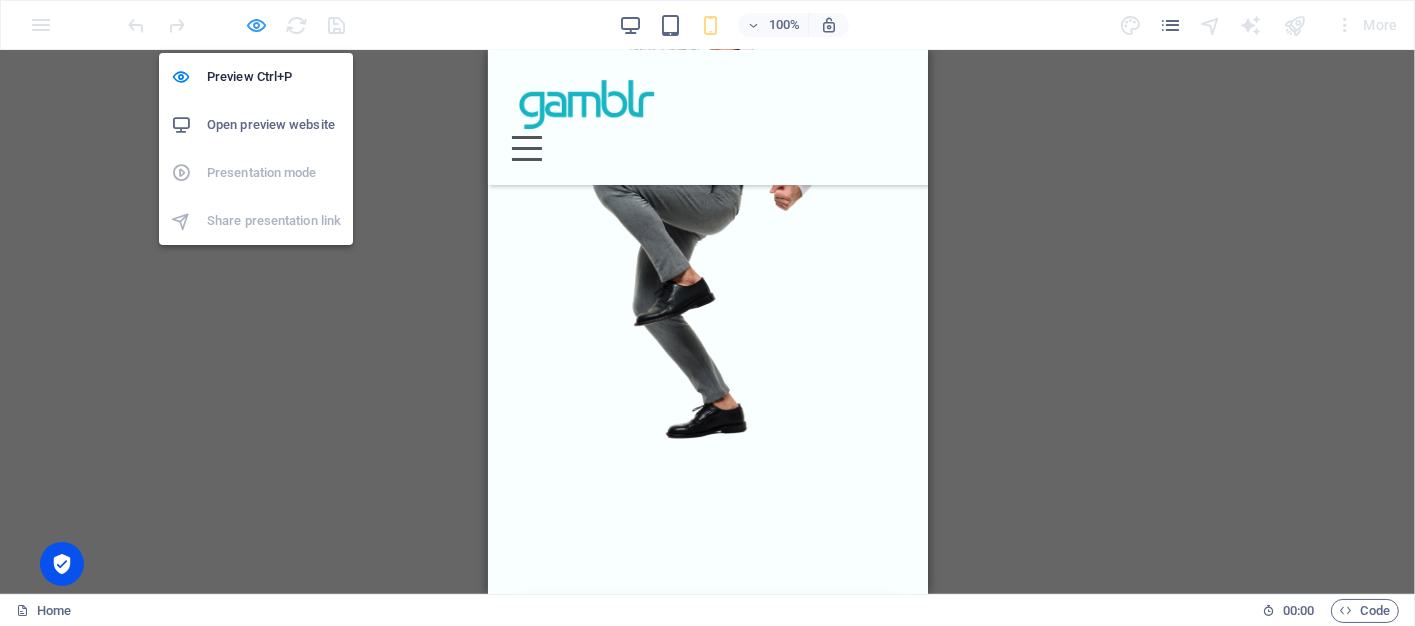 click at bounding box center [257, 25] 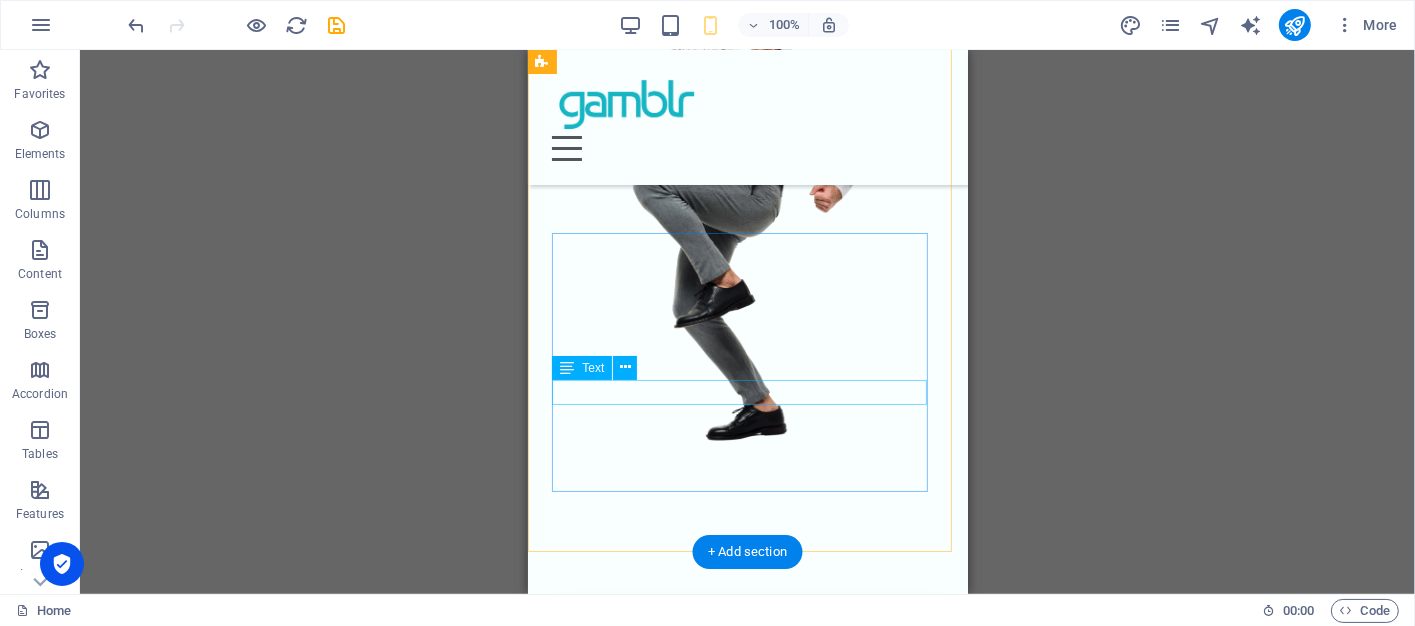 click on "Earn rewards through playing simple games." at bounding box center (747, -236) 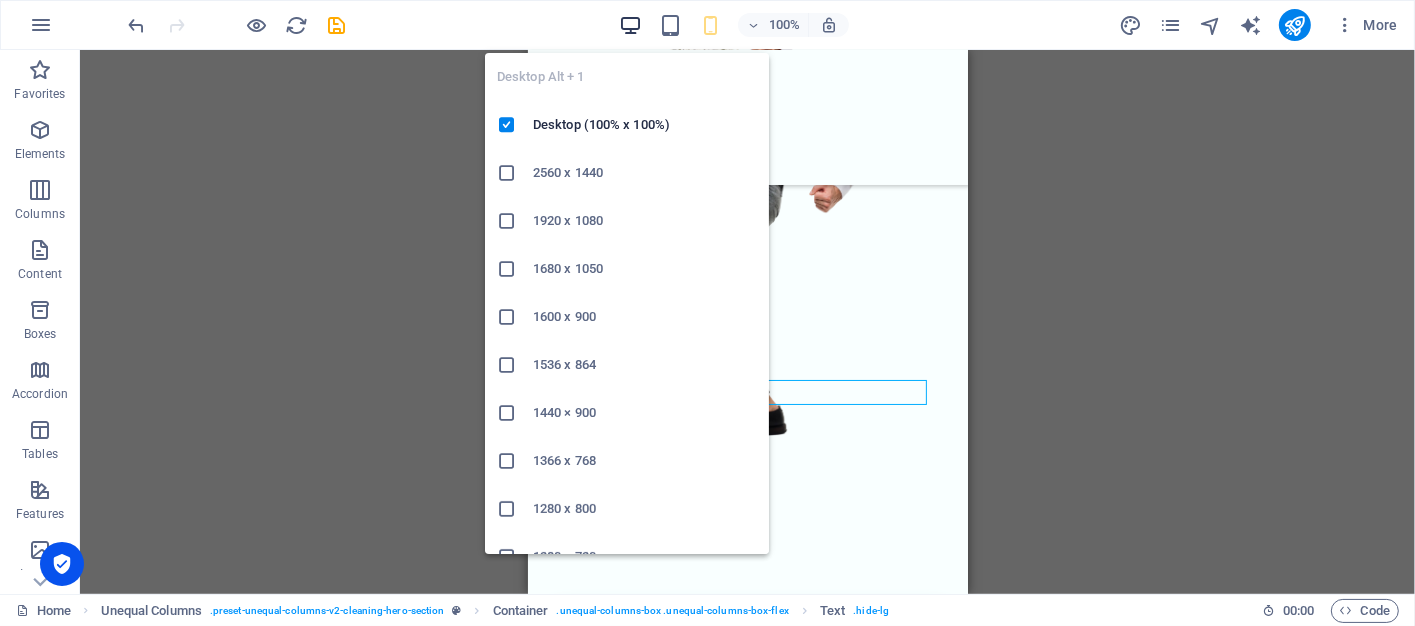 click at bounding box center (630, 25) 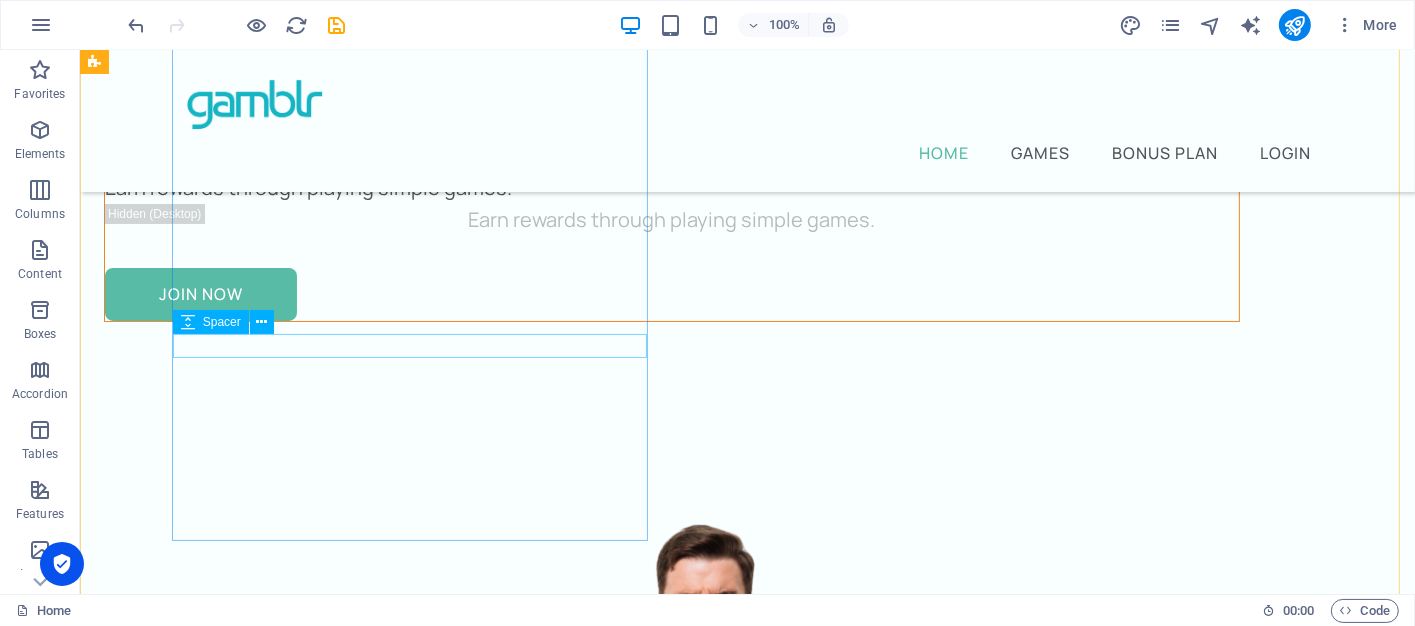 scroll, scrollTop: 115, scrollLeft: 0, axis: vertical 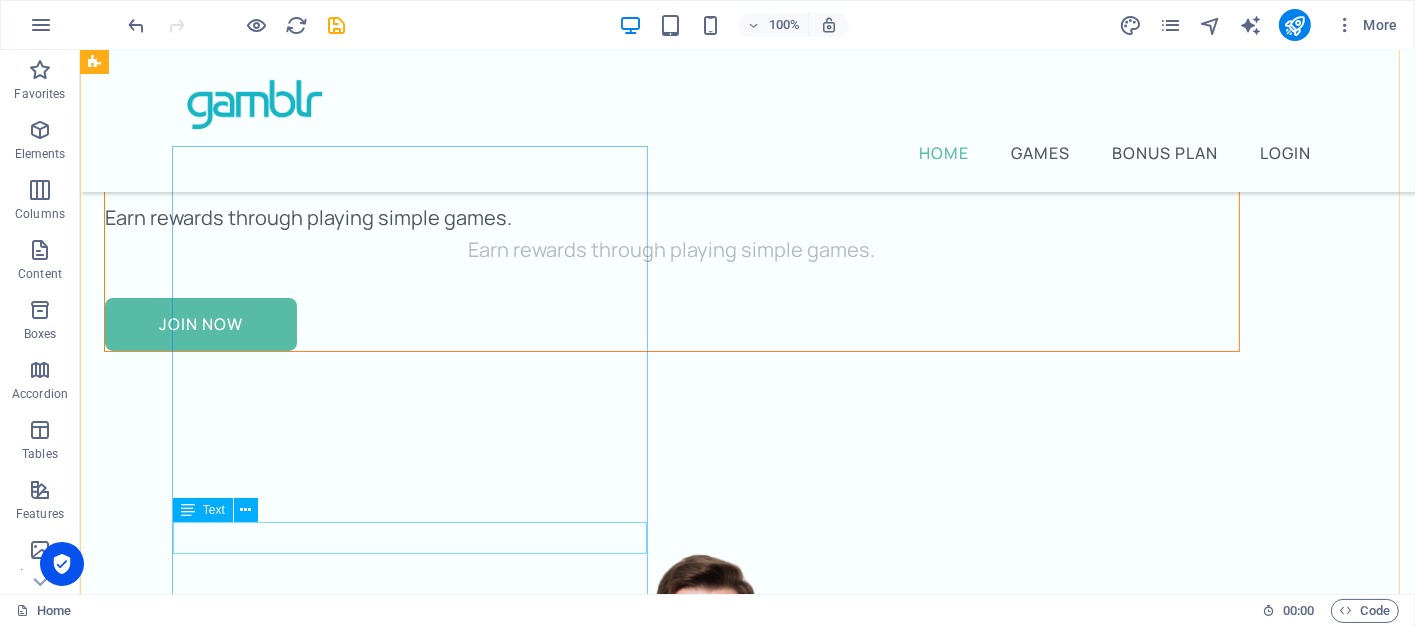 click on "Earn rewards through playing simple games." at bounding box center (671, 250) 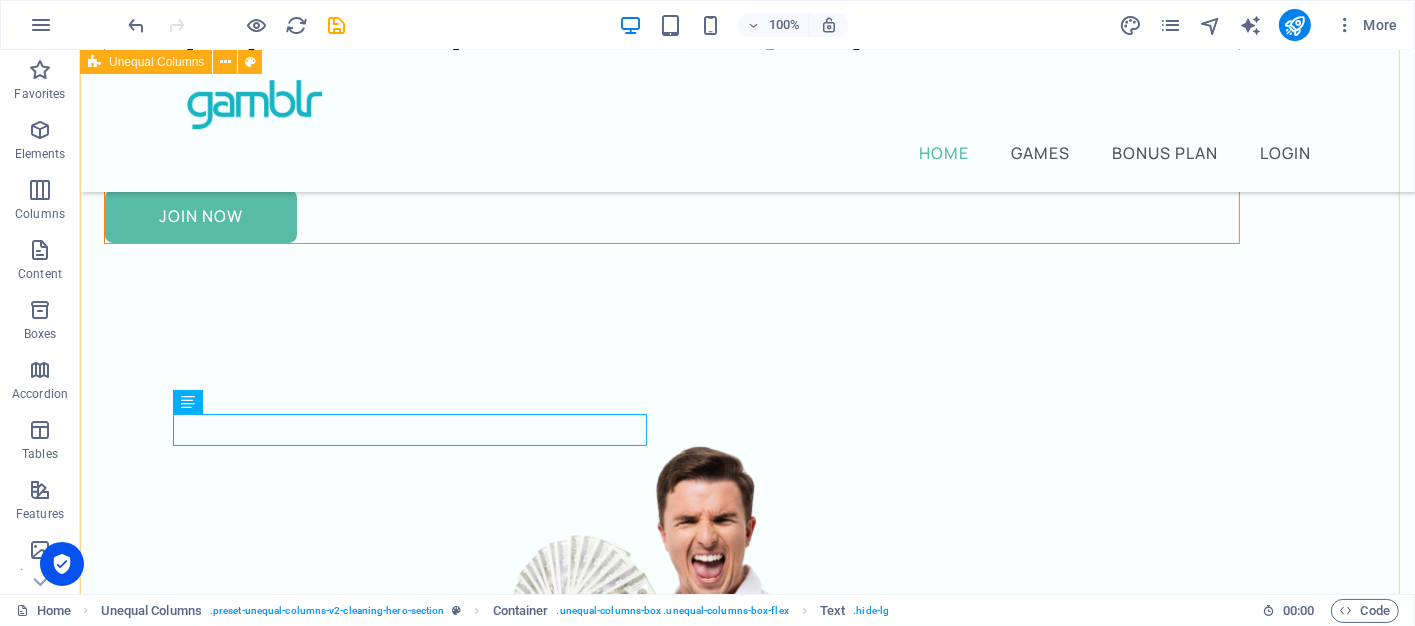 scroll, scrollTop: 315, scrollLeft: 0, axis: vertical 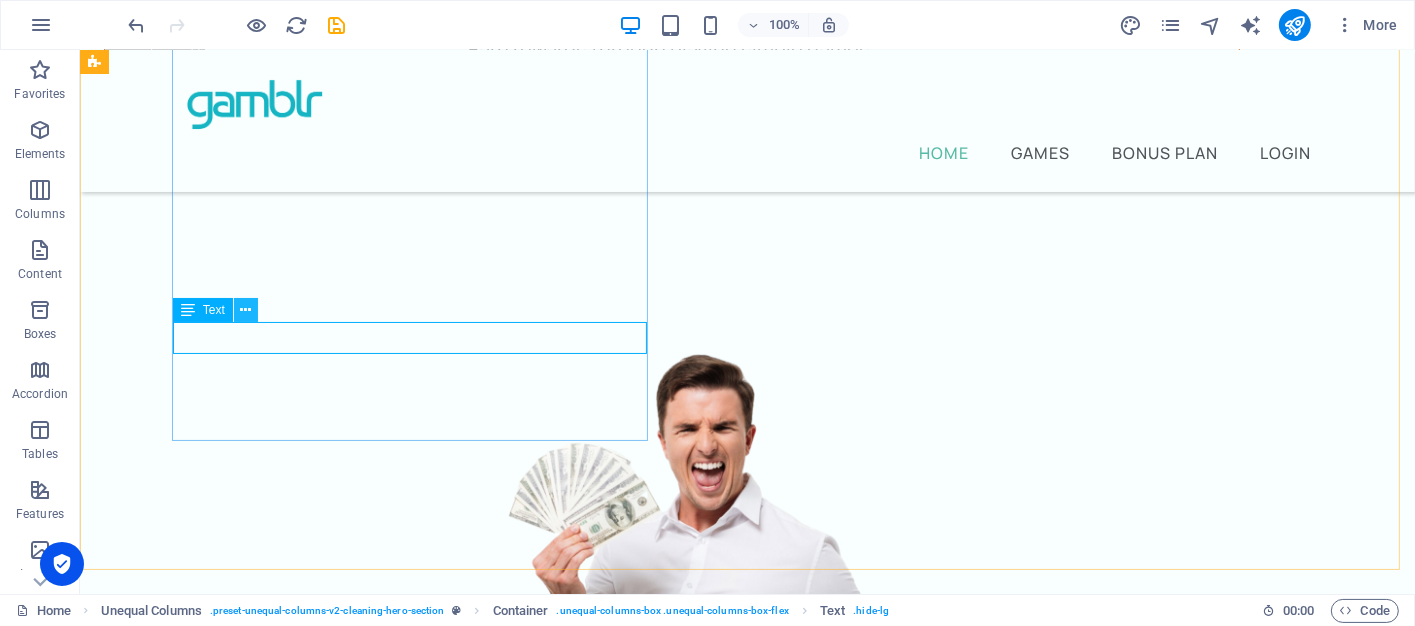 click at bounding box center [245, 310] 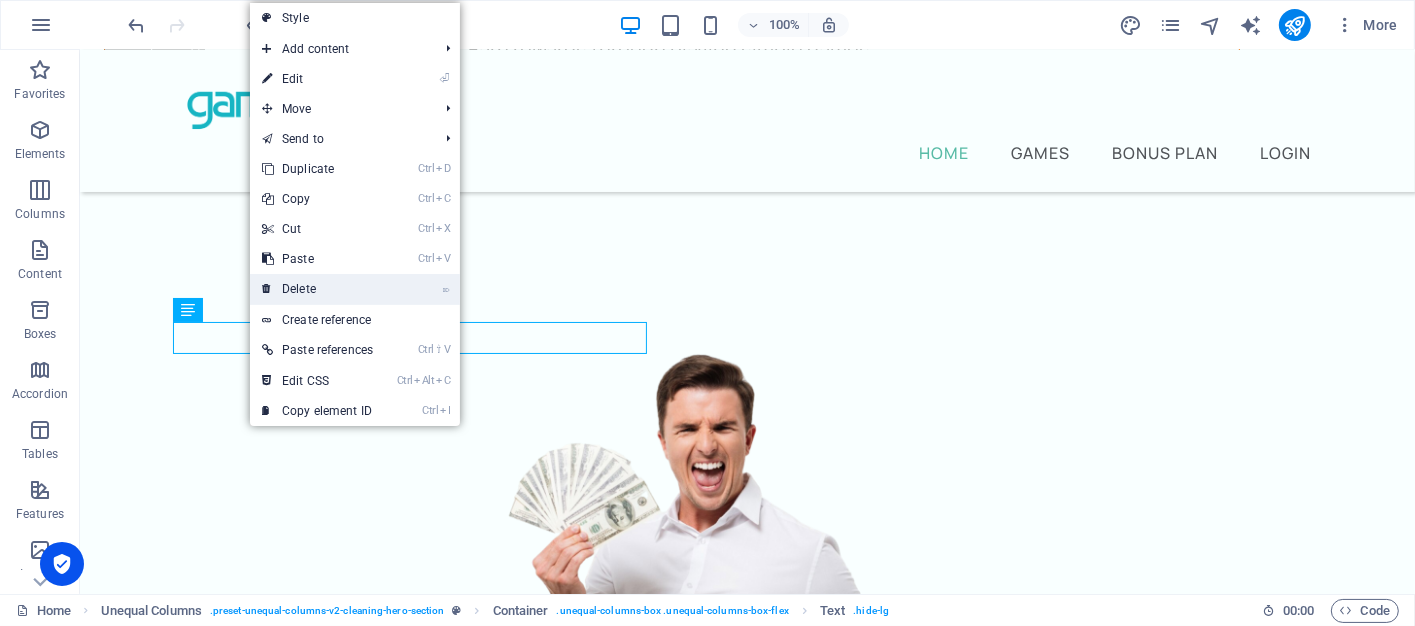 click on "⌦  Delete" at bounding box center (317, 289) 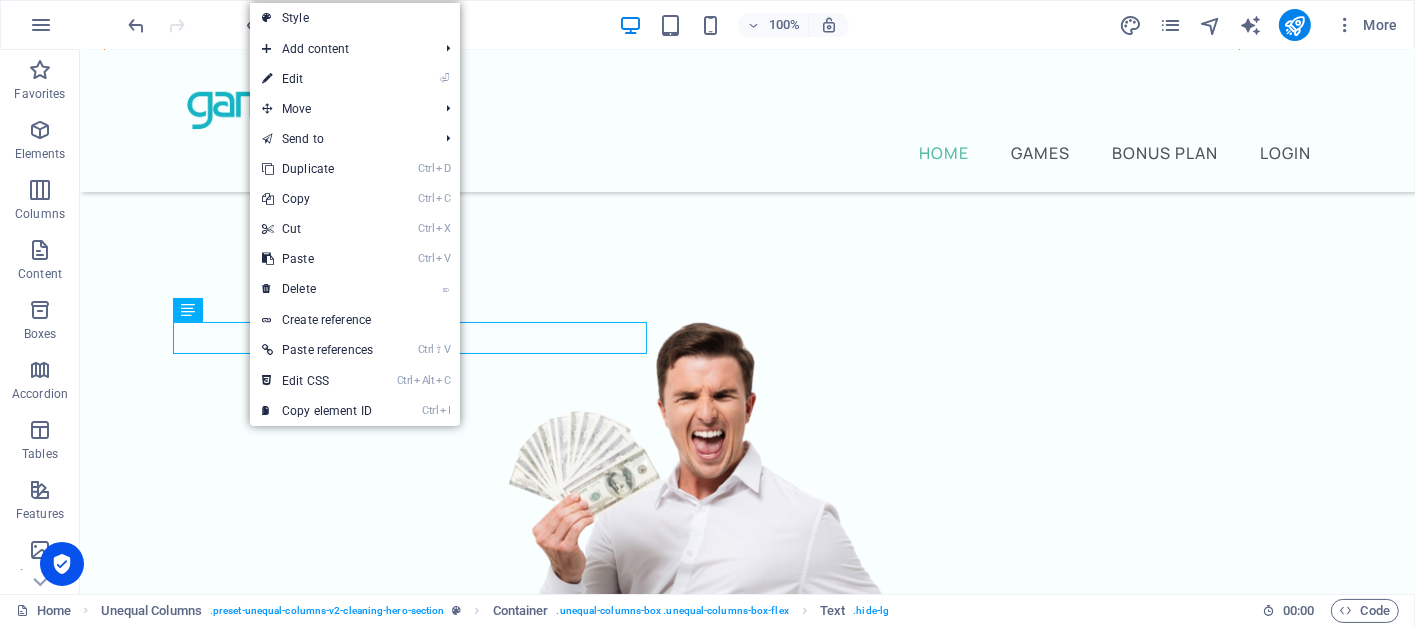 scroll, scrollTop: 331, scrollLeft: 0, axis: vertical 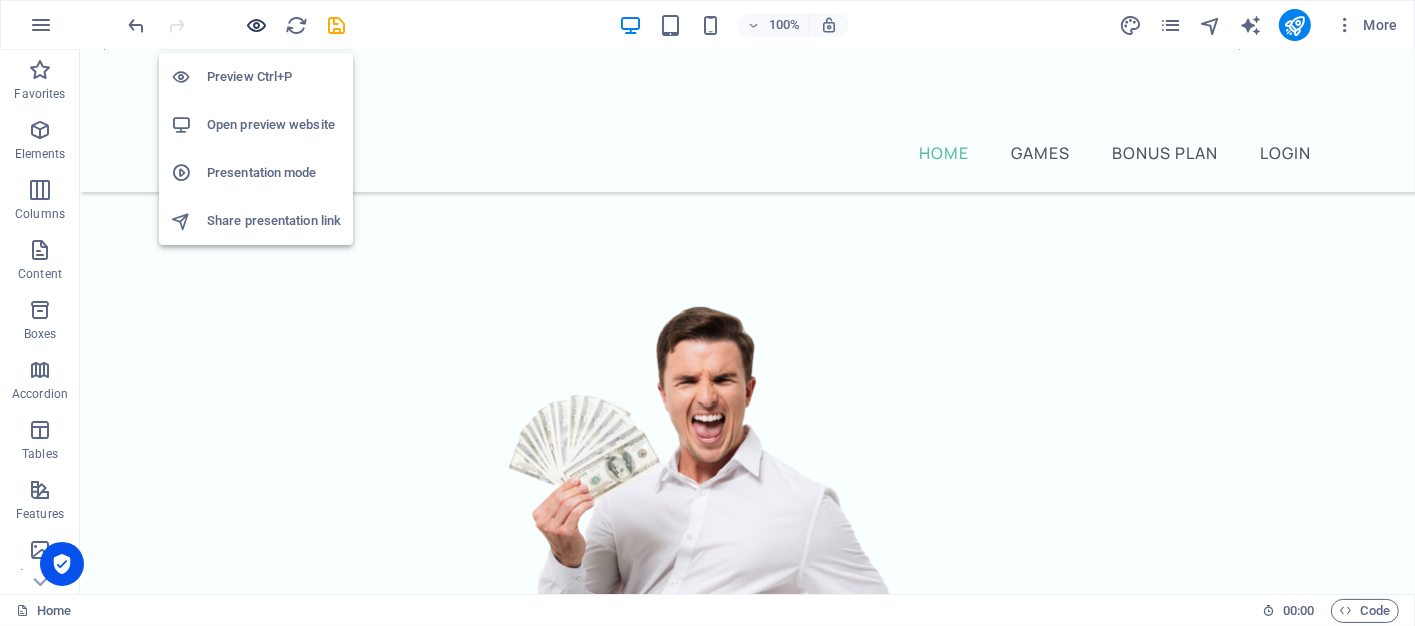 click at bounding box center [257, 25] 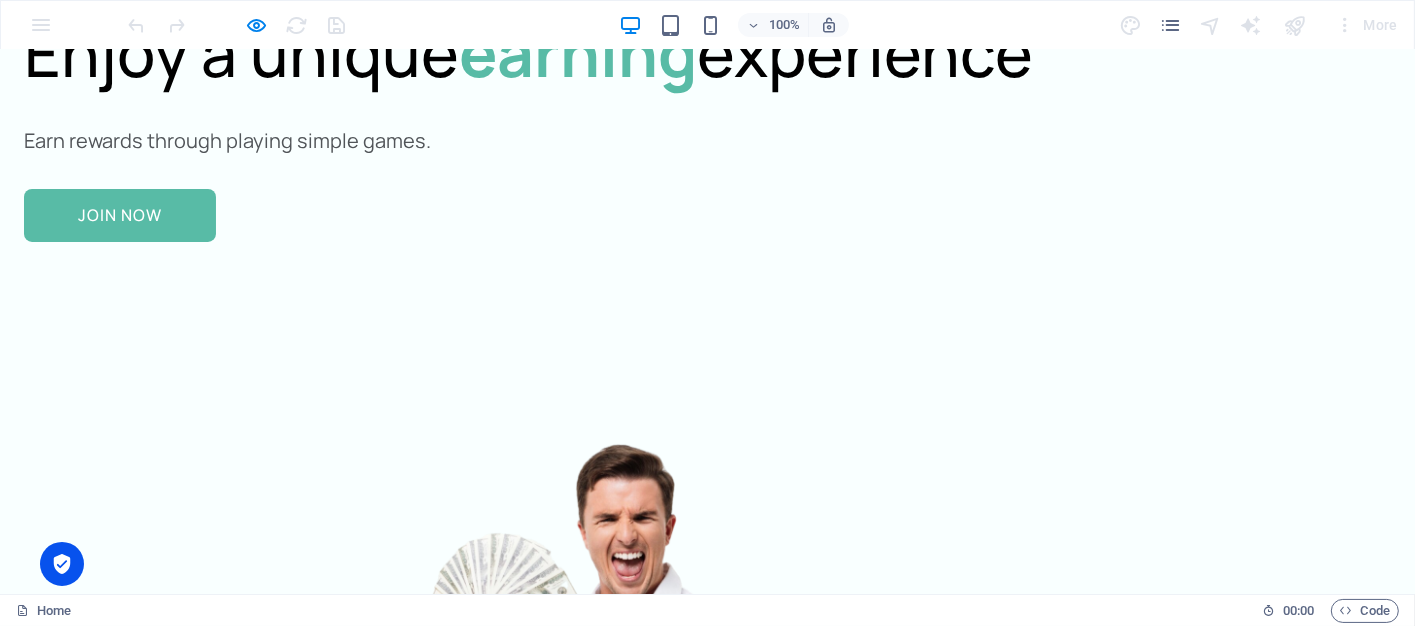 scroll, scrollTop: 500, scrollLeft: 0, axis: vertical 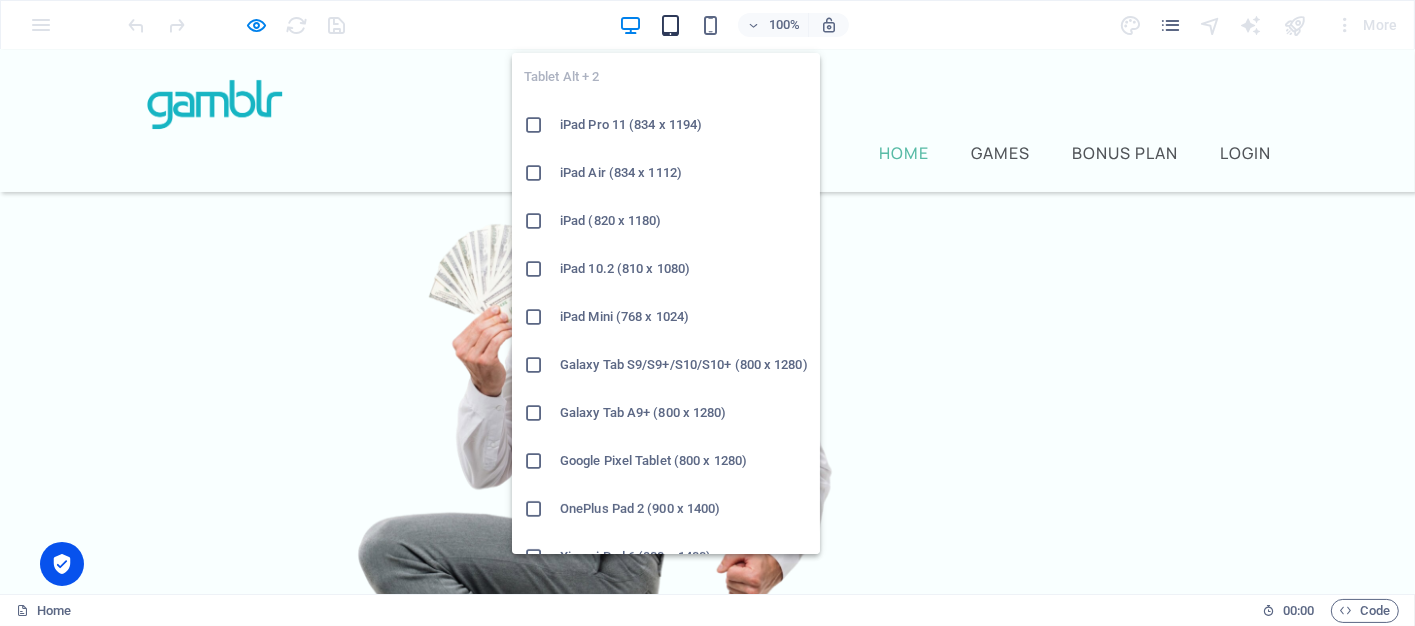 click at bounding box center (670, 25) 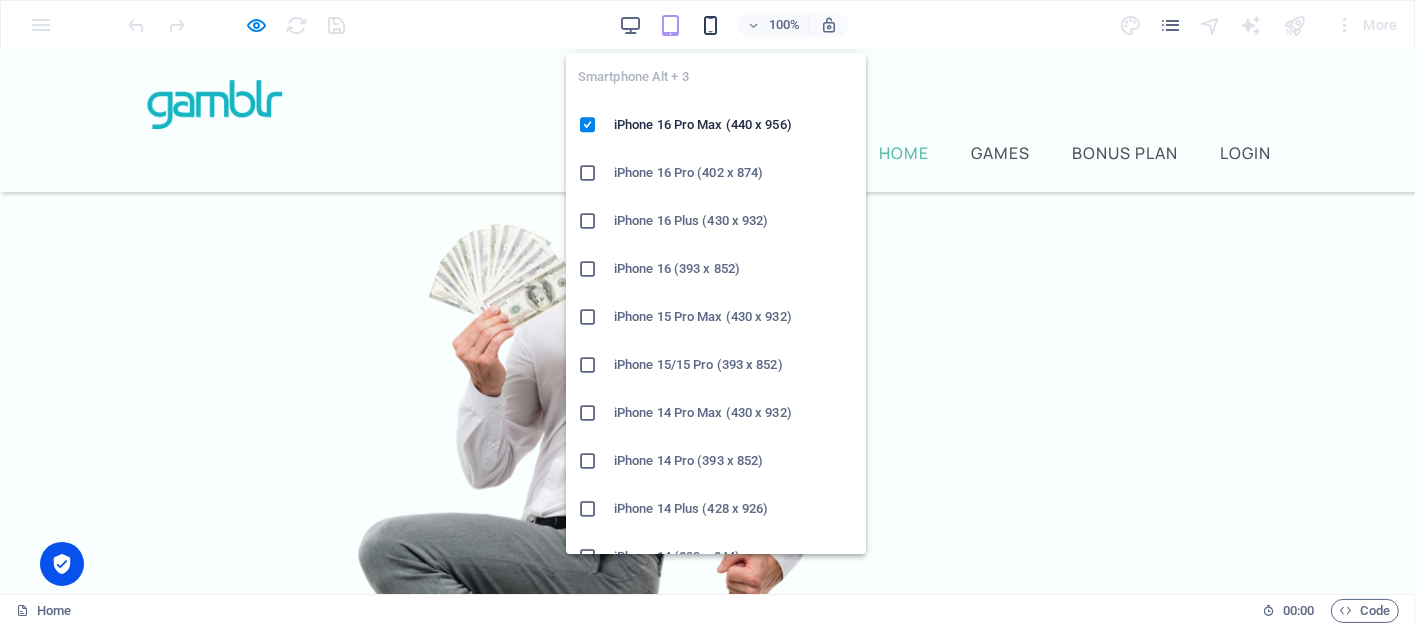 click at bounding box center (710, 25) 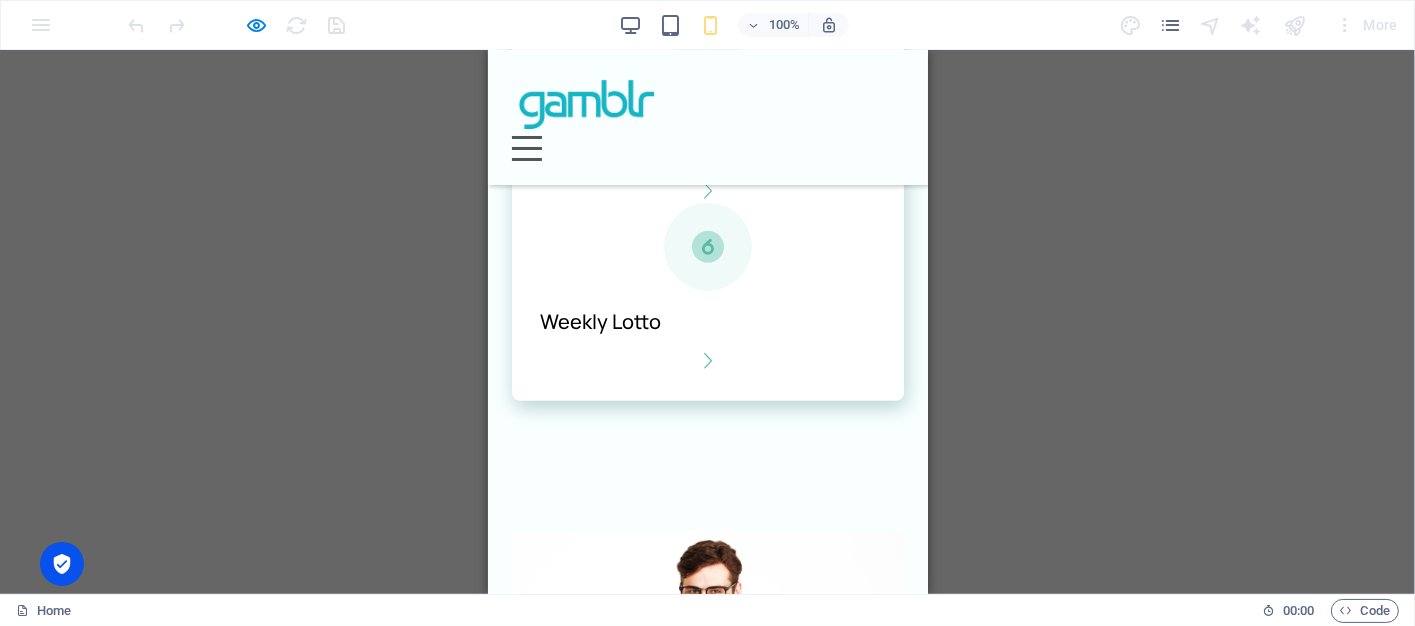 scroll, scrollTop: 1100, scrollLeft: 0, axis: vertical 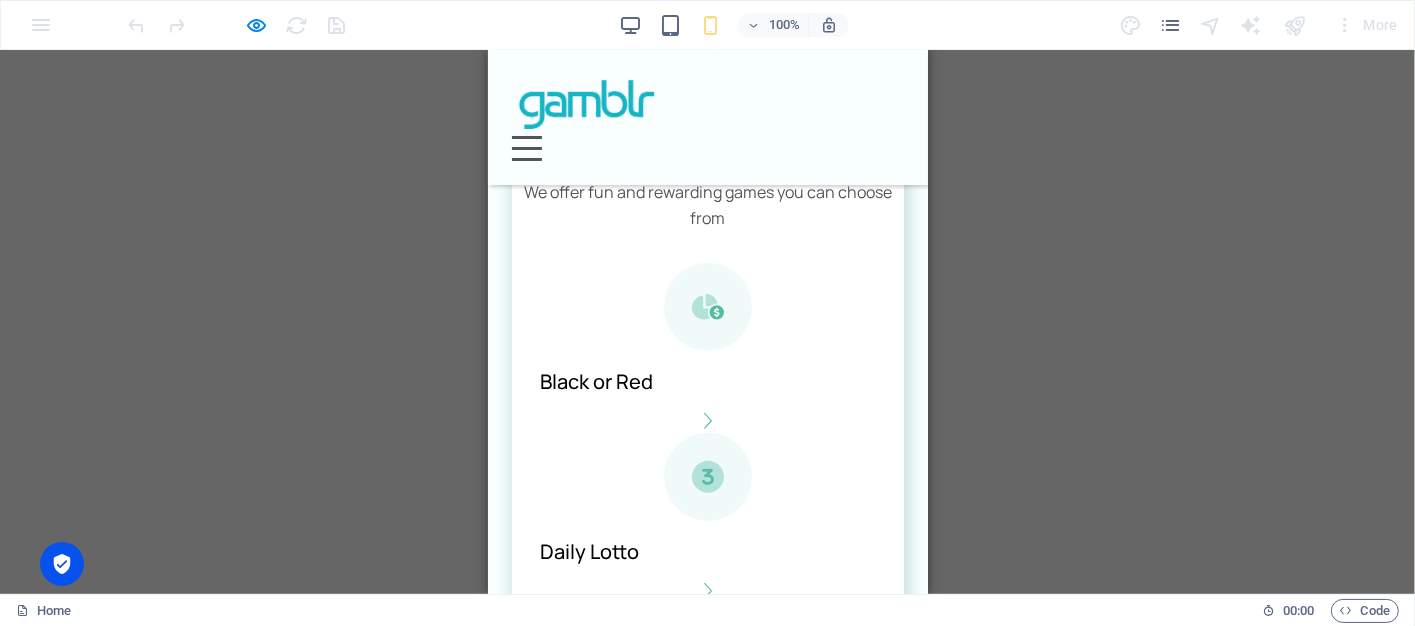 click on "Black or Red" at bounding box center [595, 382] 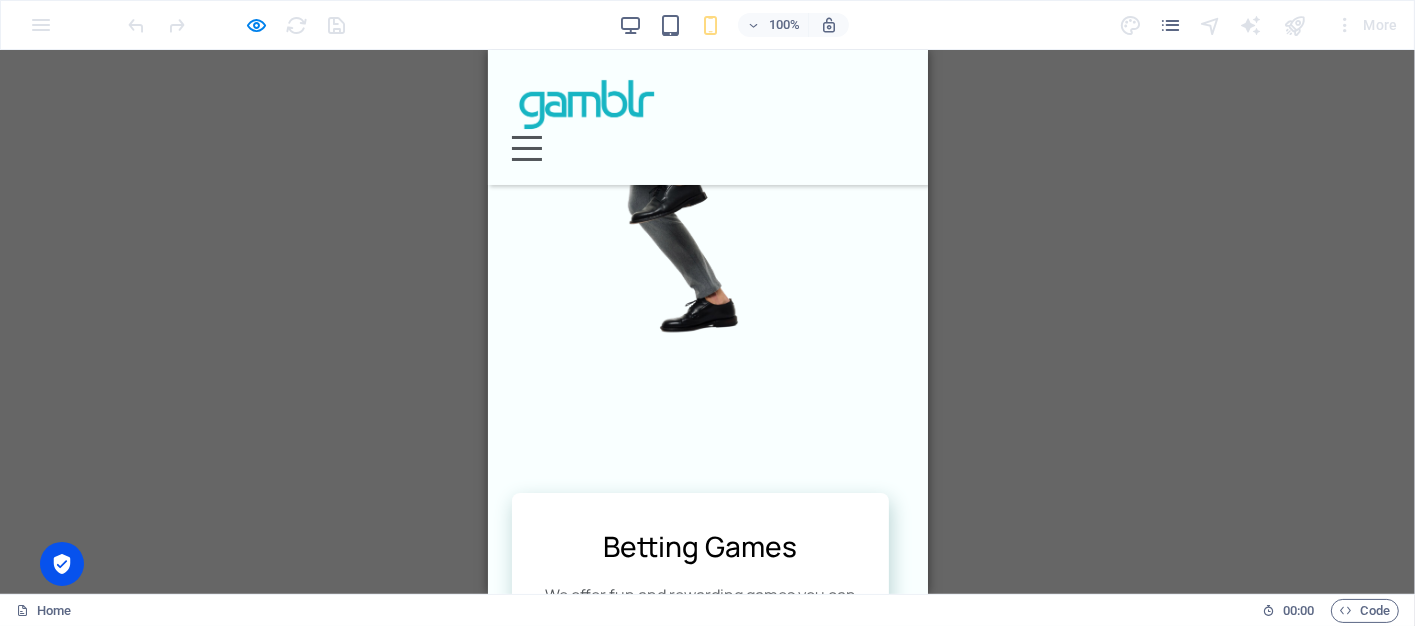 click on "×" at bounding box center [700, -663] 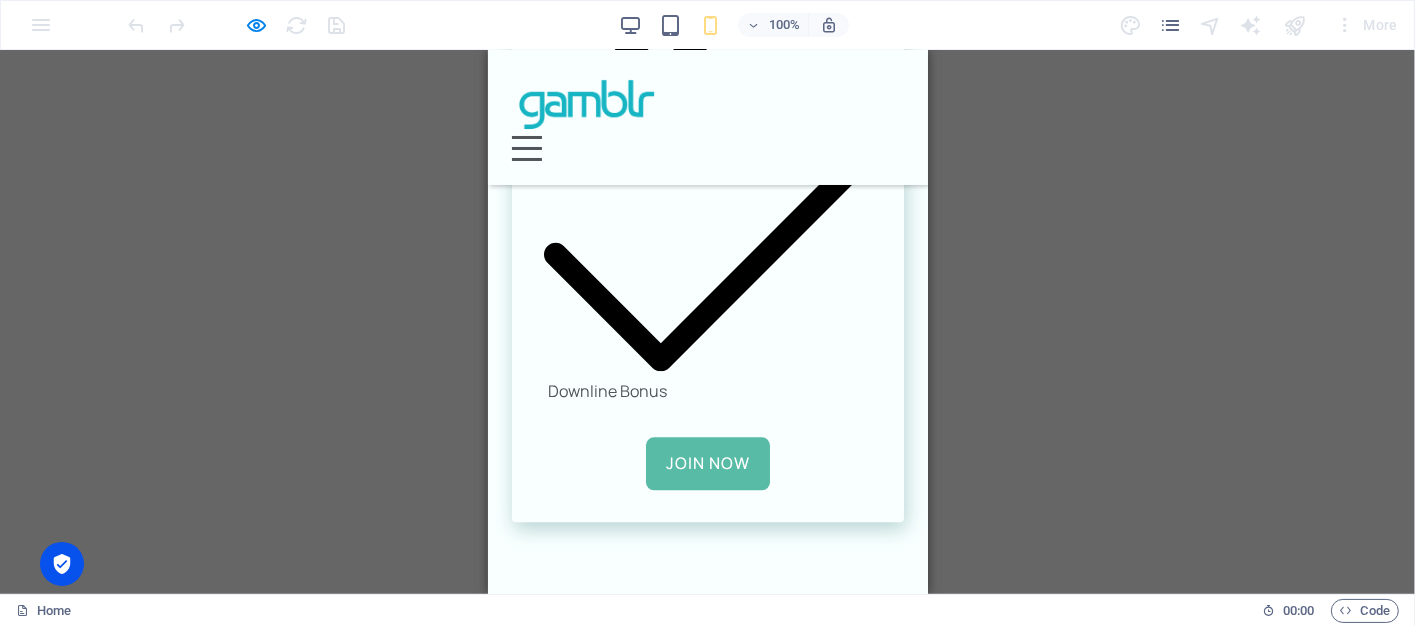 scroll, scrollTop: 3800, scrollLeft: 0, axis: vertical 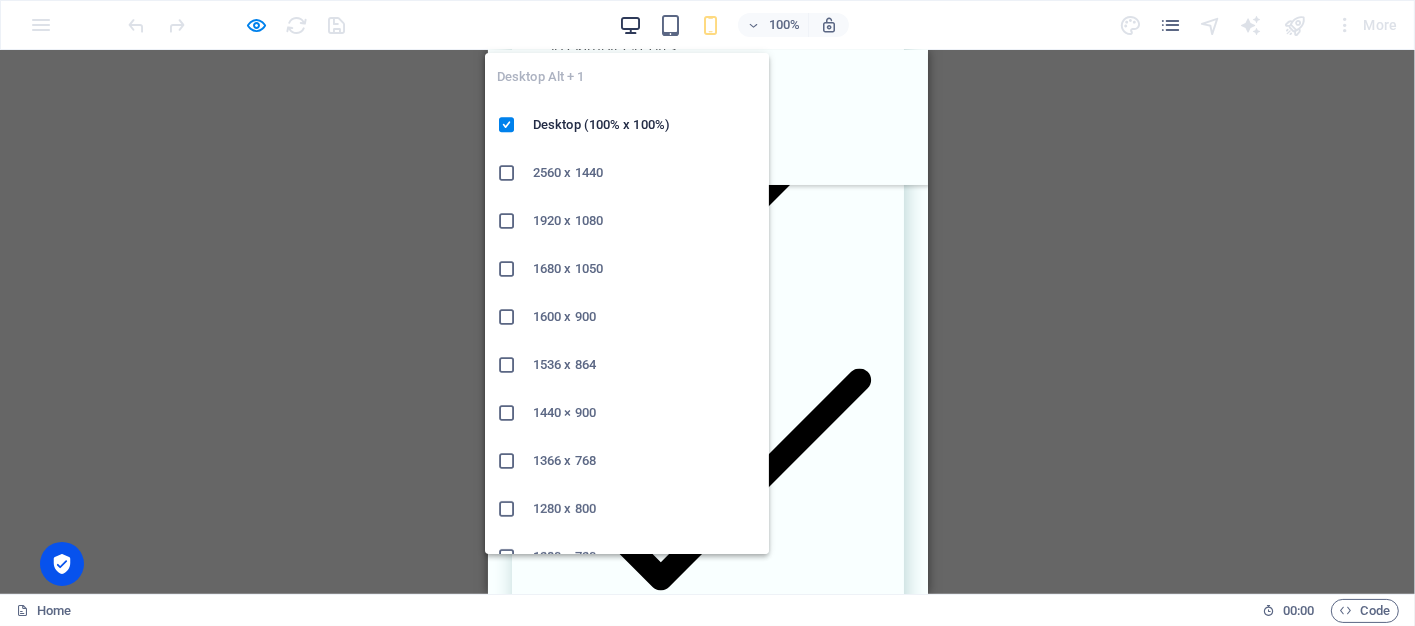 click at bounding box center (630, 25) 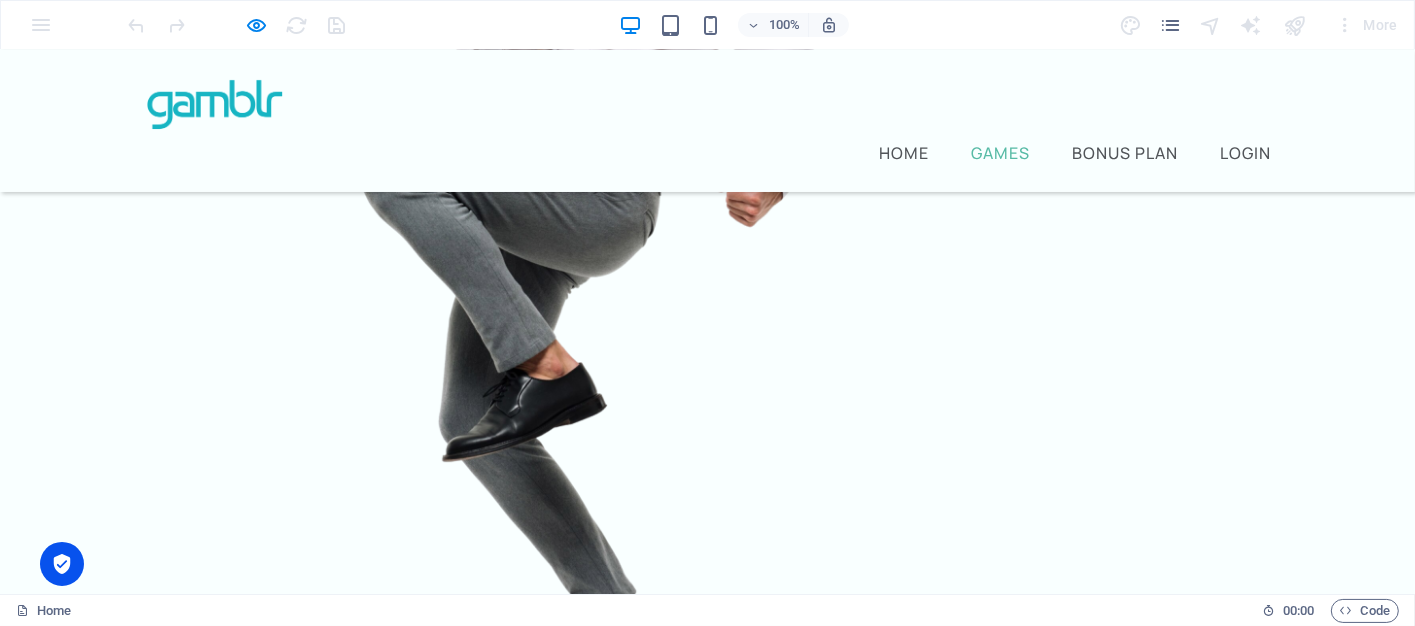 scroll, scrollTop: 773, scrollLeft: 0, axis: vertical 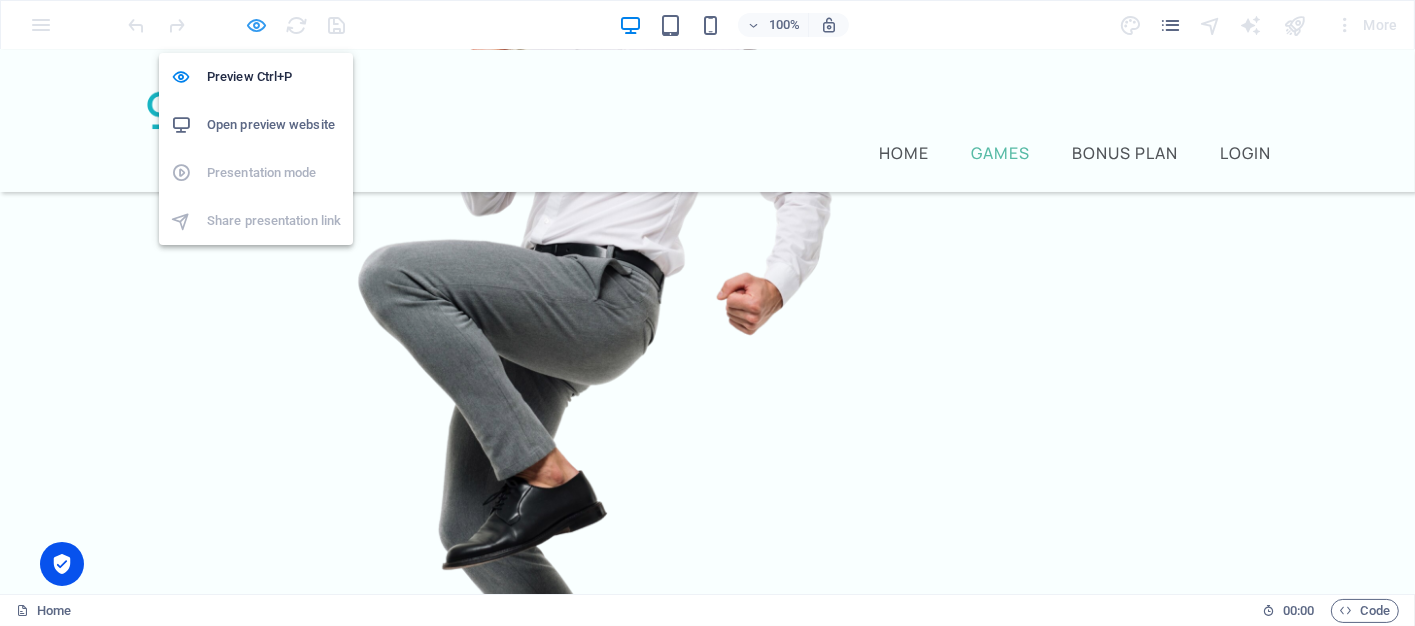click at bounding box center [257, 25] 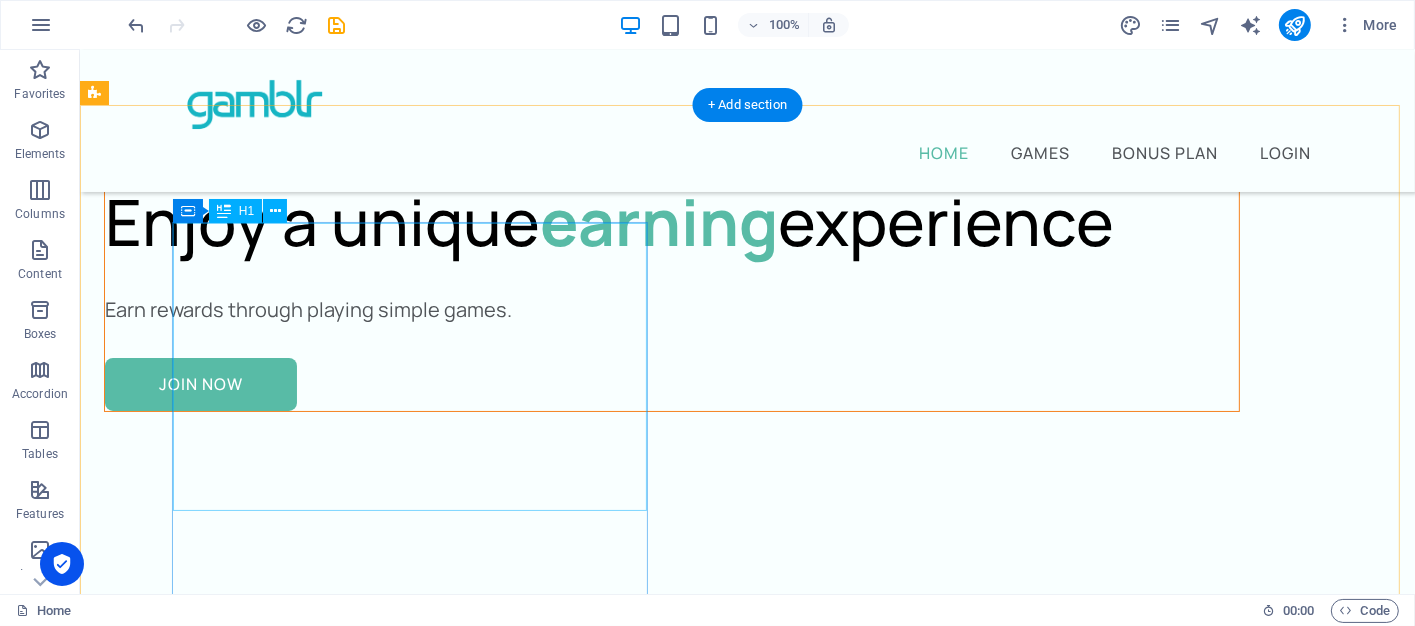 scroll, scrollTop: 0, scrollLeft: 0, axis: both 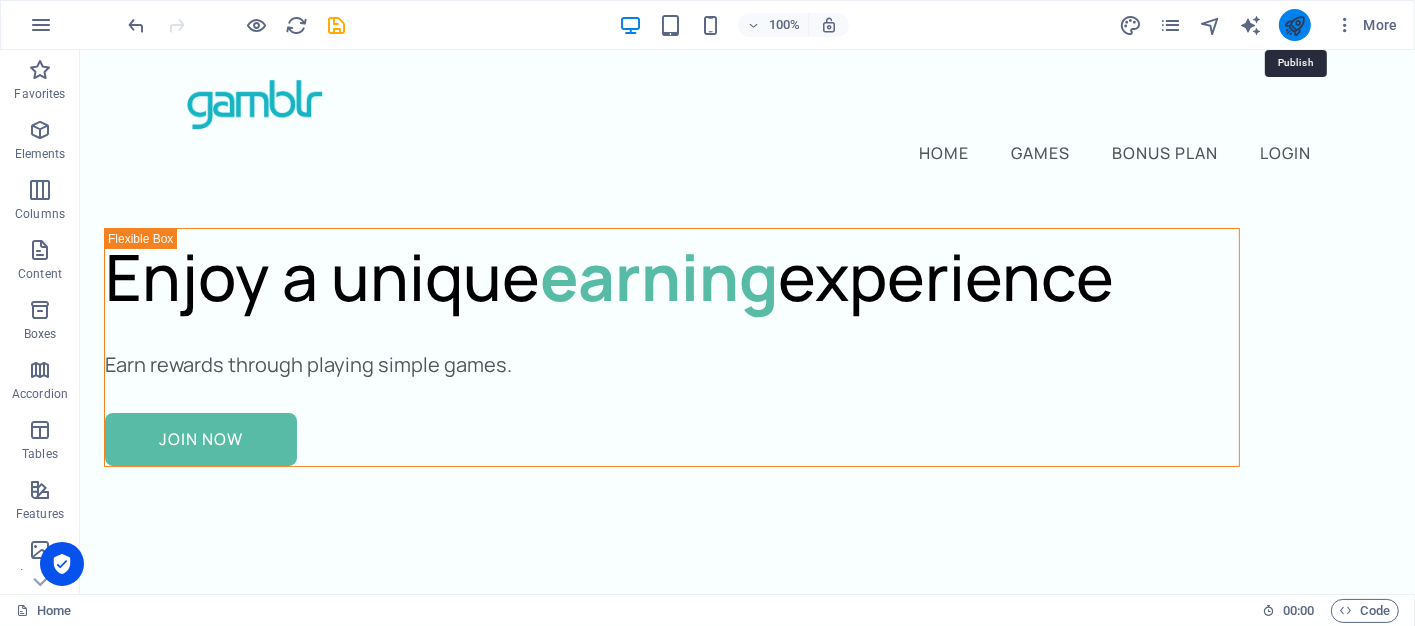 click at bounding box center (1294, 25) 